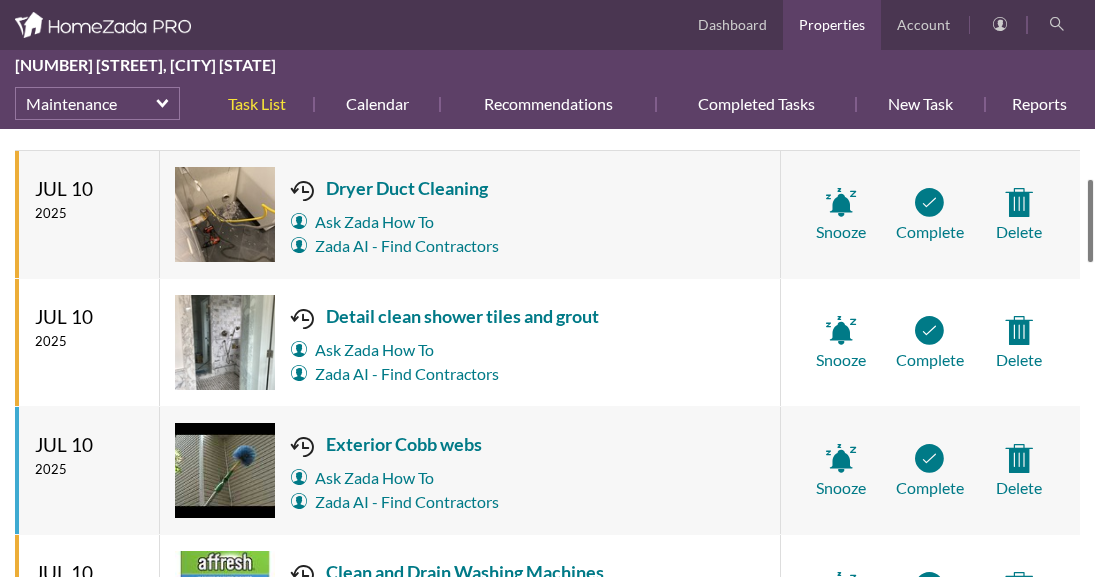 scroll, scrollTop: 0, scrollLeft: 0, axis: both 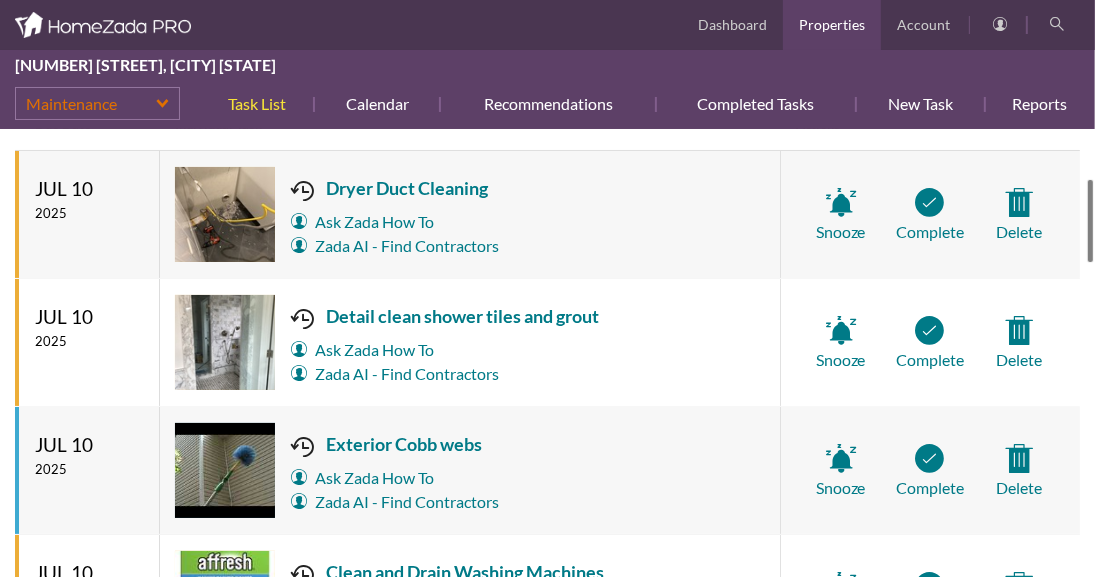 click on "Maintenance" at bounding box center [97, 103] 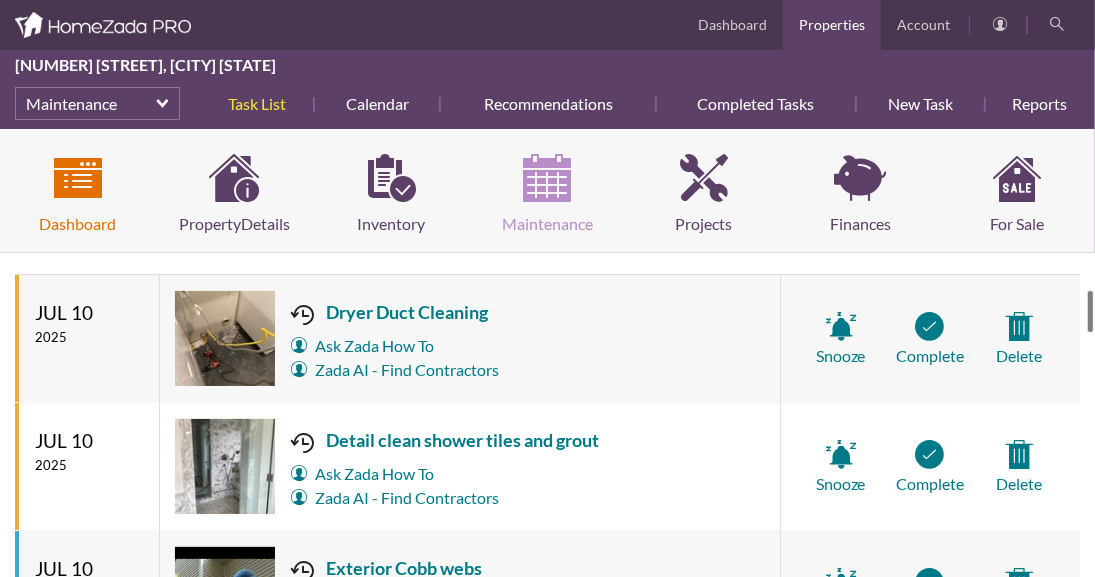 click on "Dashboard" at bounding box center (78, 195) 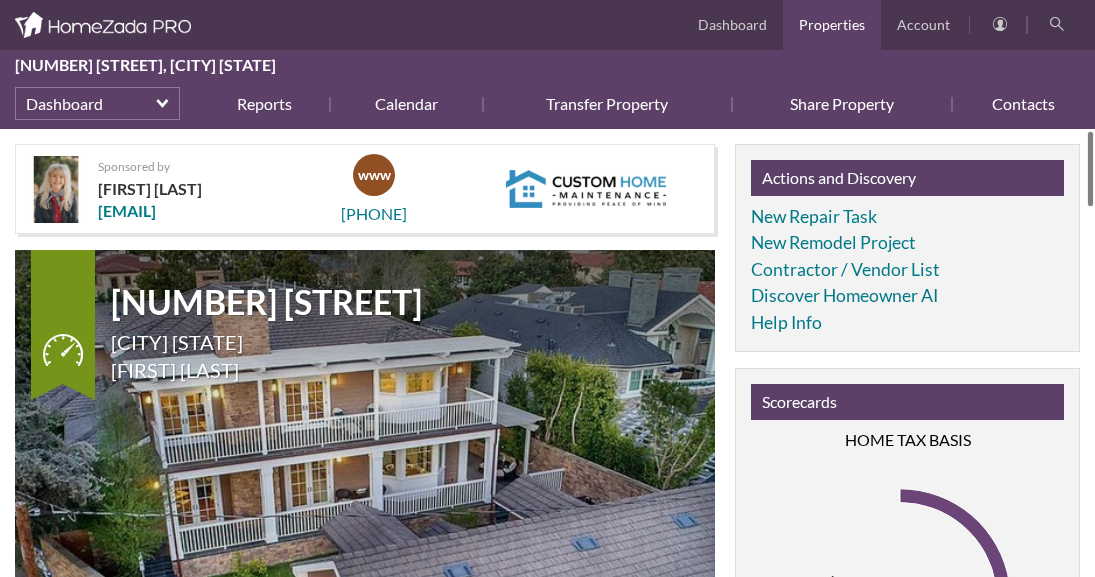 scroll, scrollTop: 0, scrollLeft: 0, axis: both 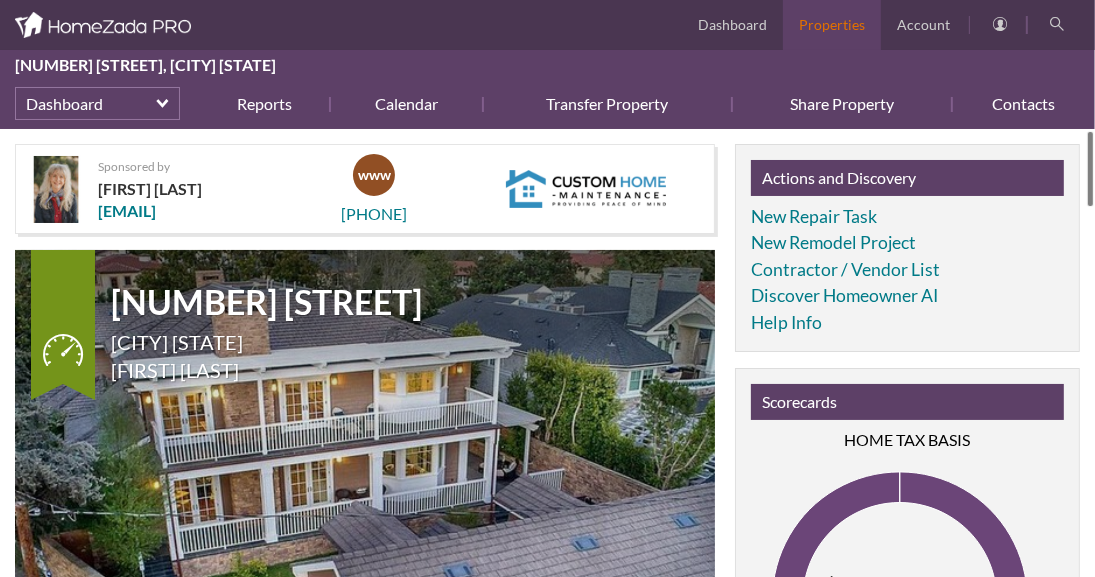 click on "Properties" at bounding box center [832, 25] 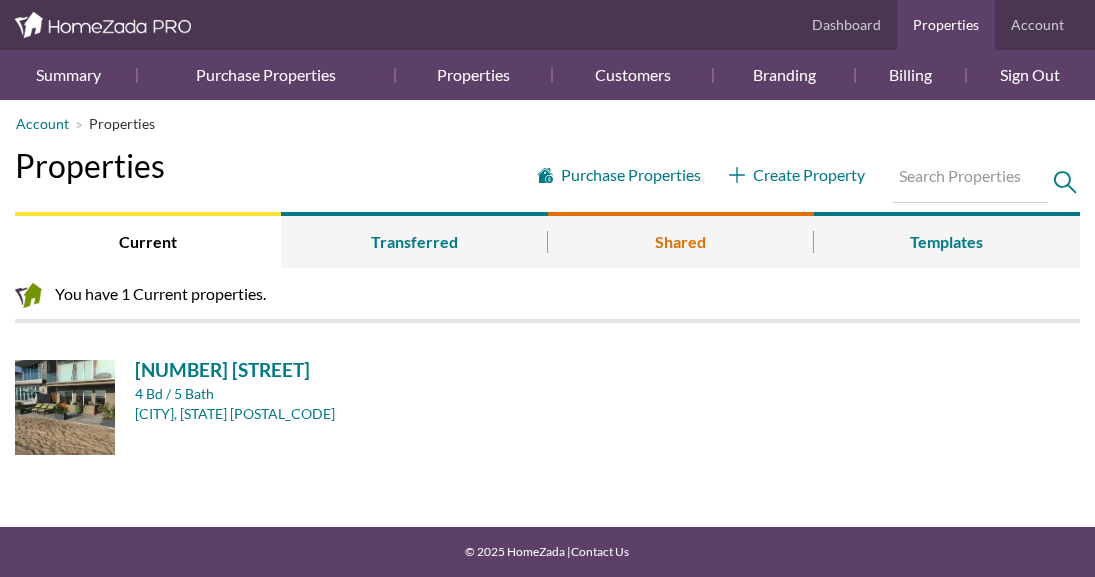 scroll, scrollTop: 0, scrollLeft: 0, axis: both 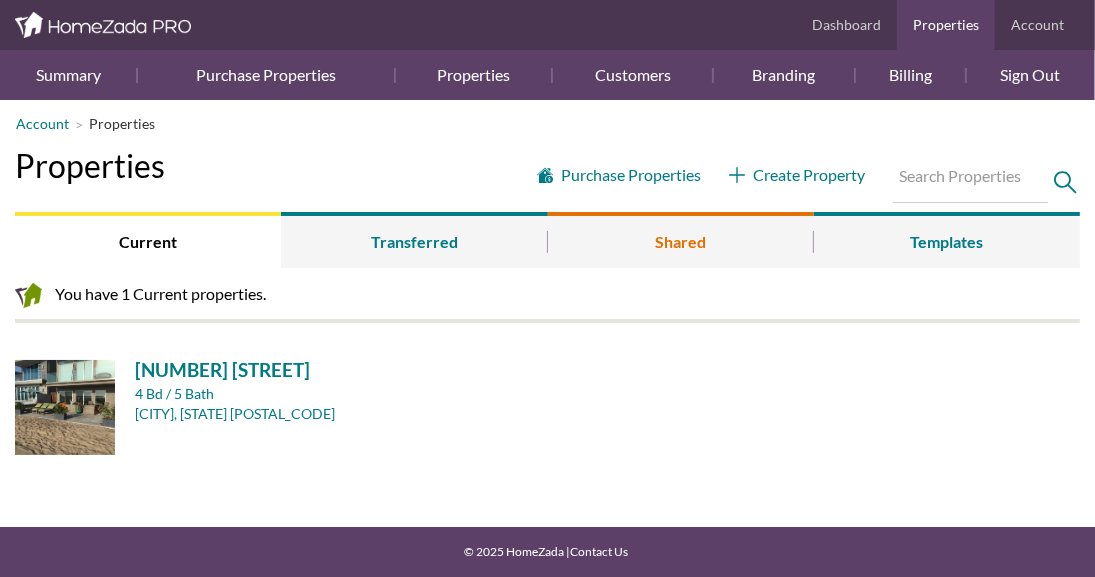 click on "Shared" at bounding box center [681, 240] 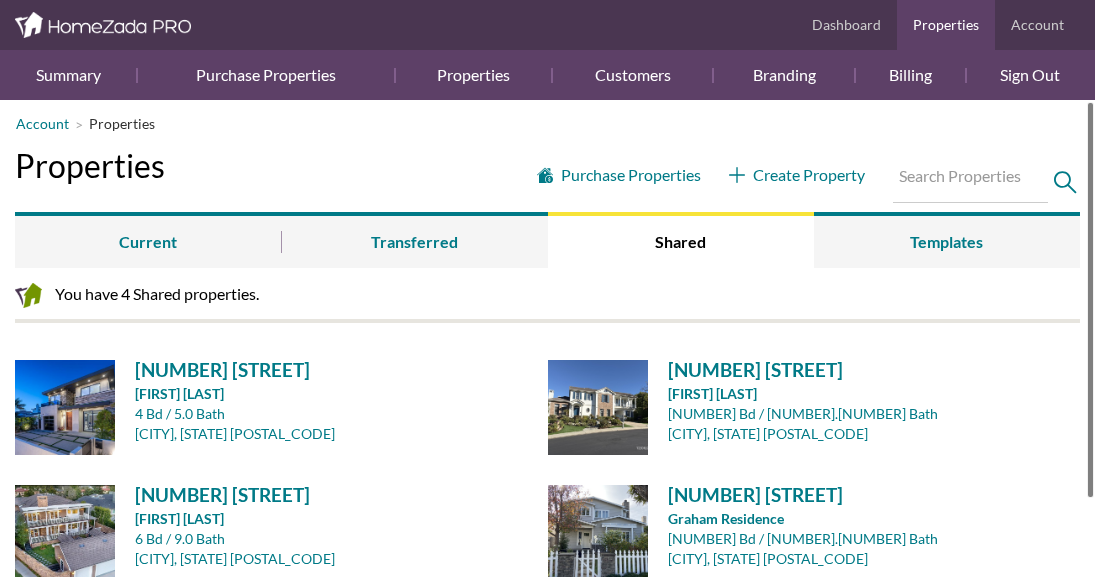 scroll, scrollTop: 0, scrollLeft: 0, axis: both 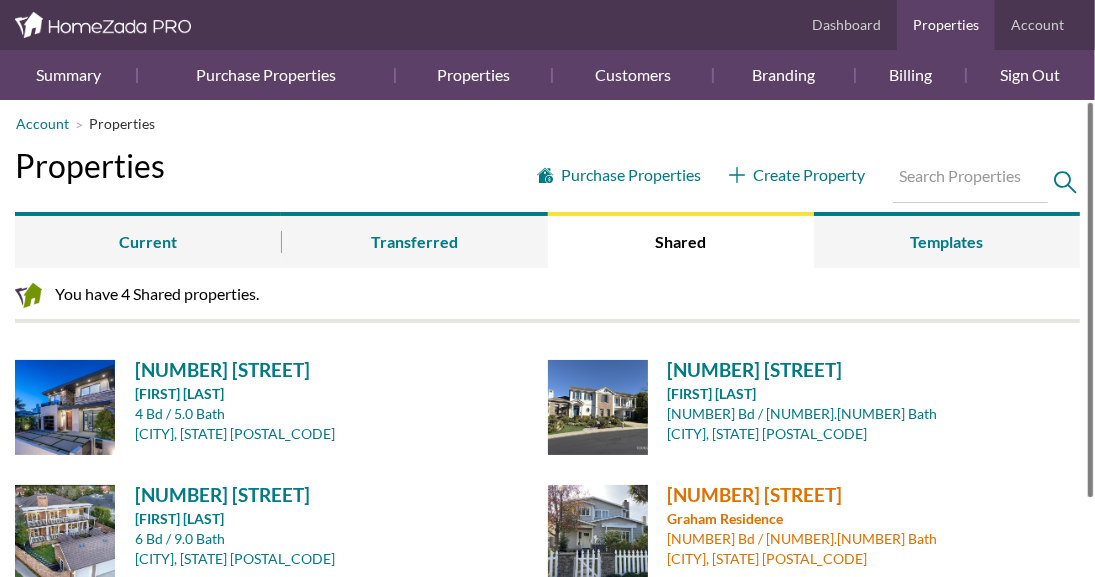 click on "1042 23rd Street" at bounding box center [867, 494] 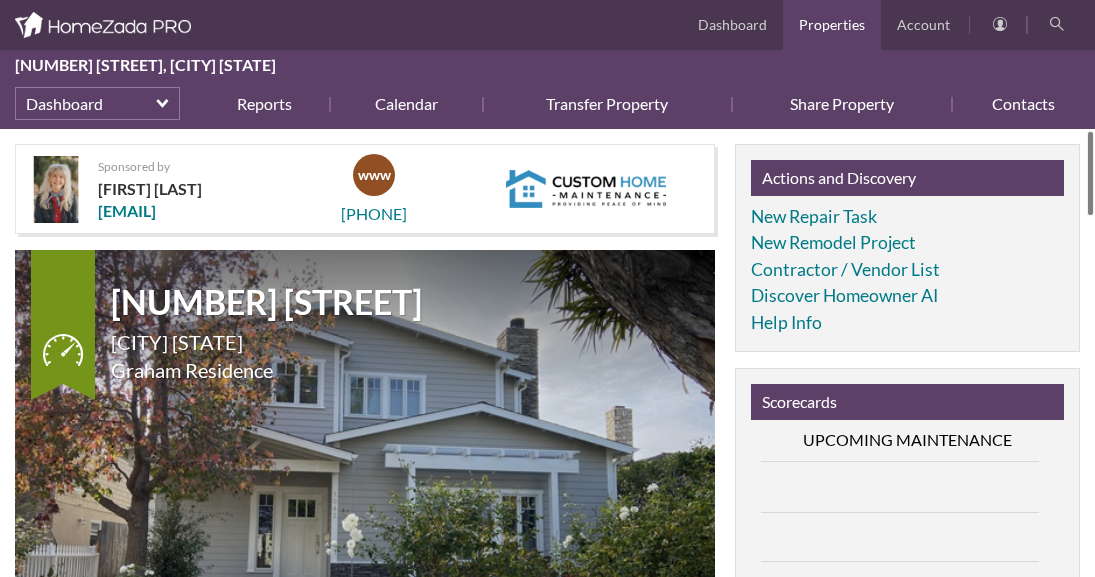 scroll, scrollTop: 0, scrollLeft: 0, axis: both 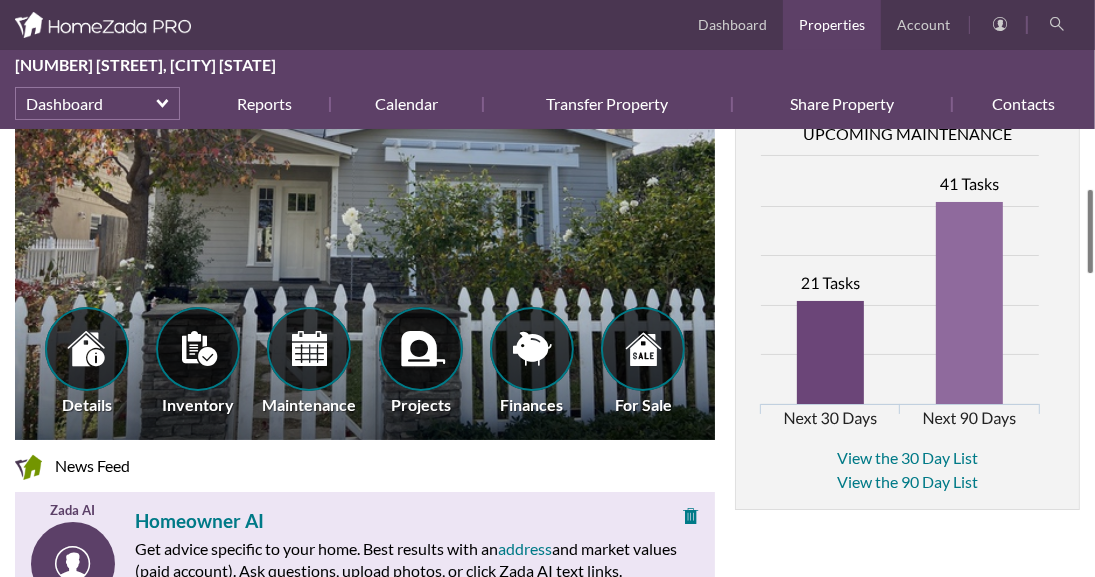 click at bounding box center (1090, 231) 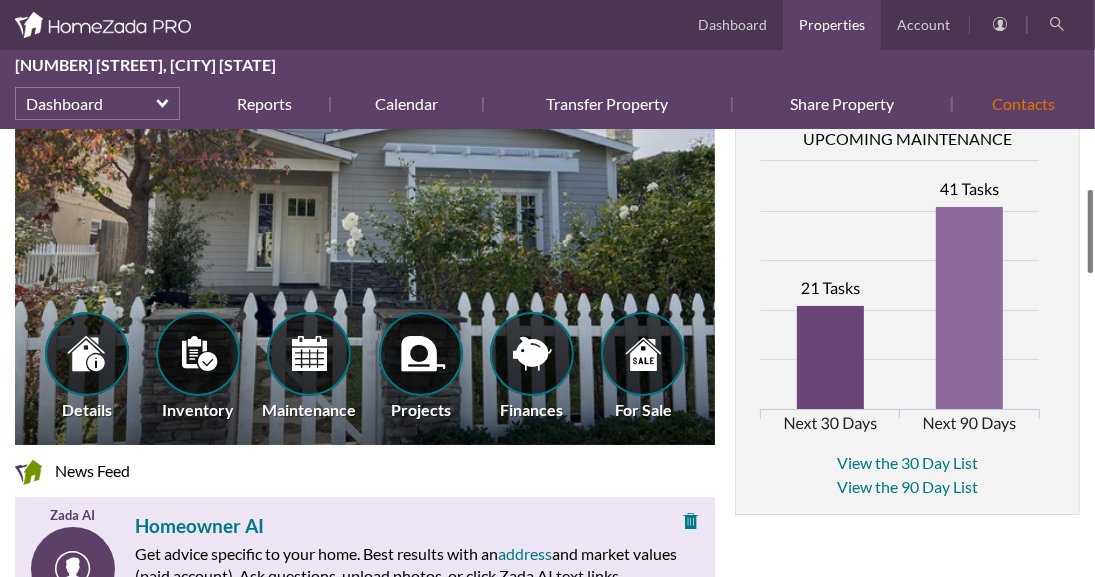 click on "Contacts" at bounding box center [1016, 104] 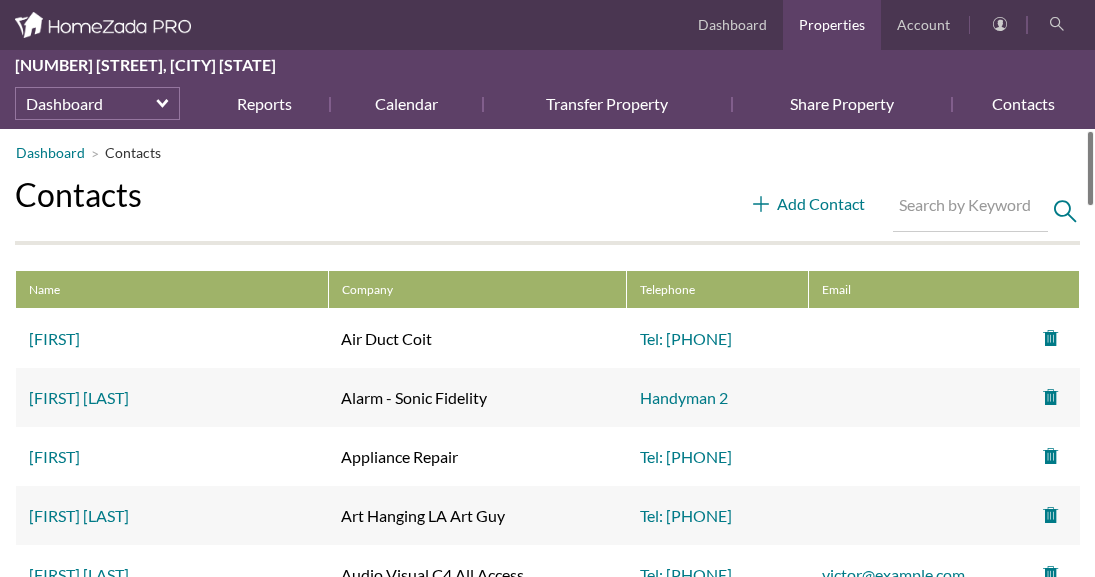 scroll, scrollTop: 0, scrollLeft: 0, axis: both 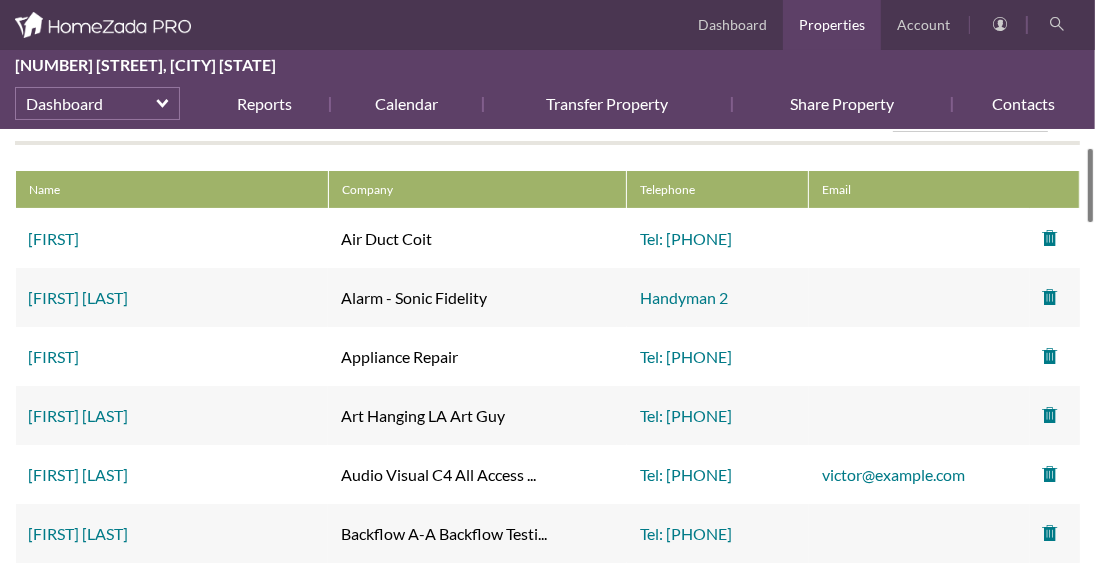 click at bounding box center (1090, 185) 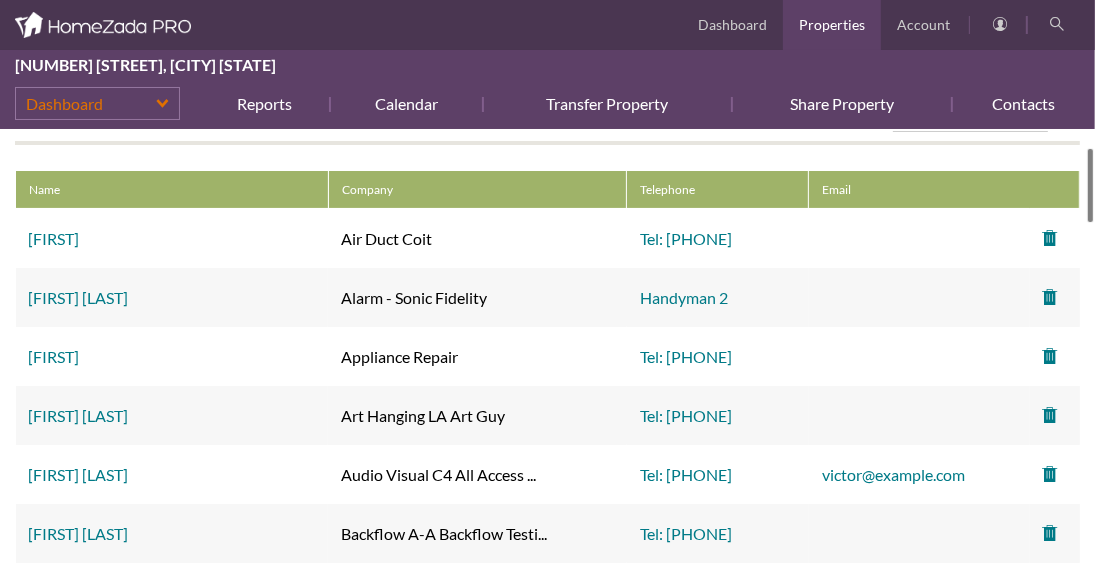 drag, startPoint x: 158, startPoint y: 90, endPoint x: 168, endPoint y: 94, distance: 10.770329 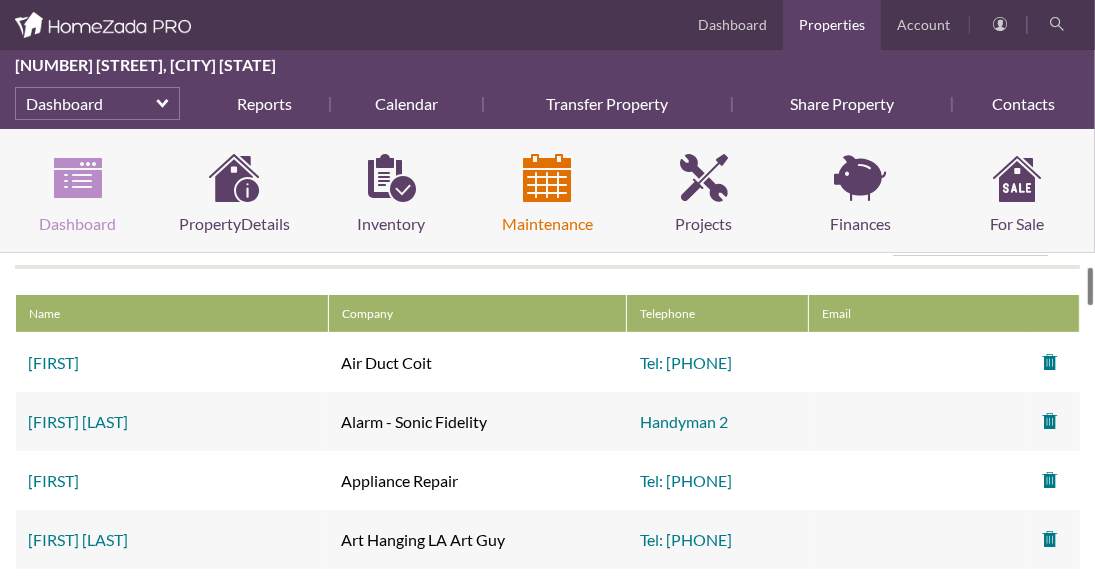 click on "Maintenance" at bounding box center (548, 195) 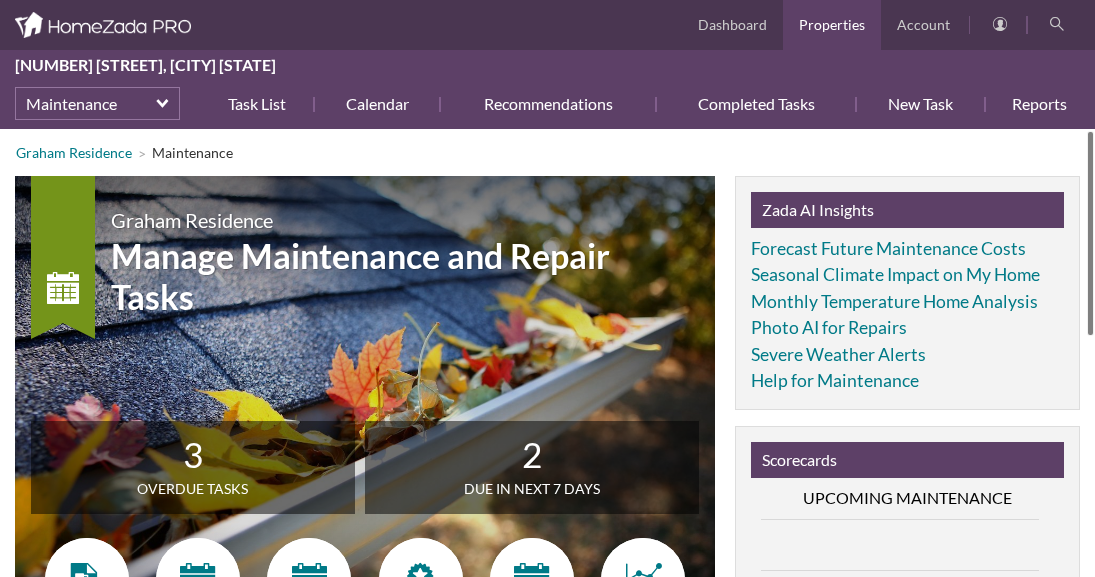 scroll, scrollTop: 0, scrollLeft: 0, axis: both 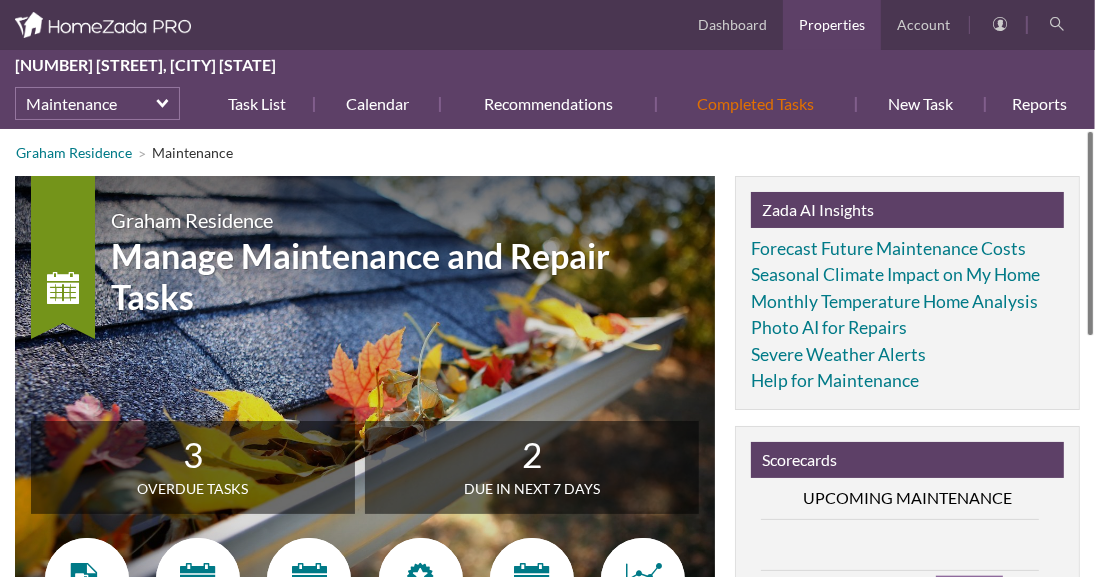 click on "Completed Tasks" at bounding box center [756, 104] 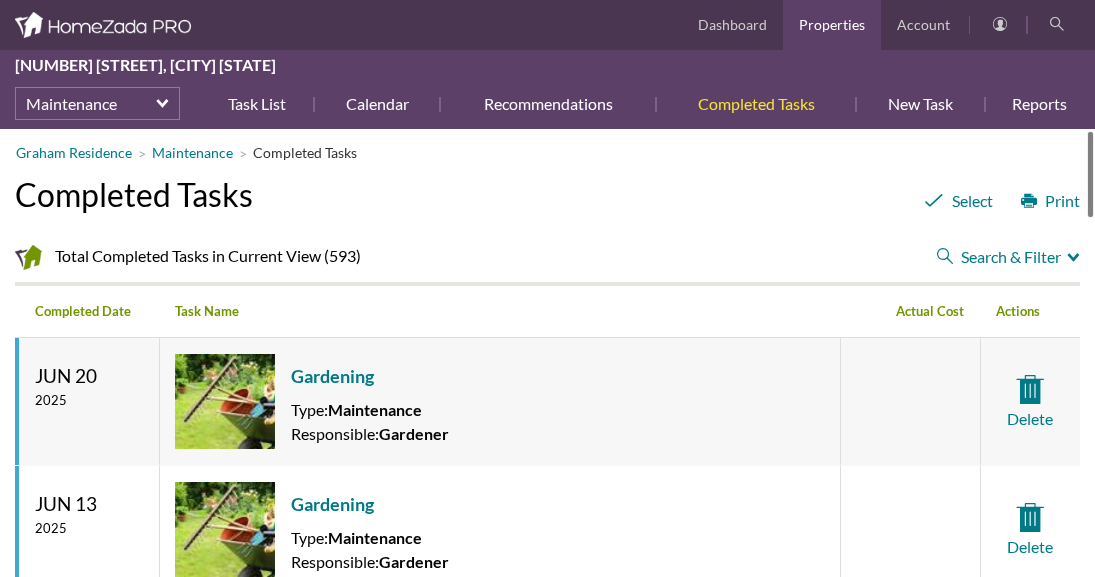 scroll, scrollTop: 0, scrollLeft: 0, axis: both 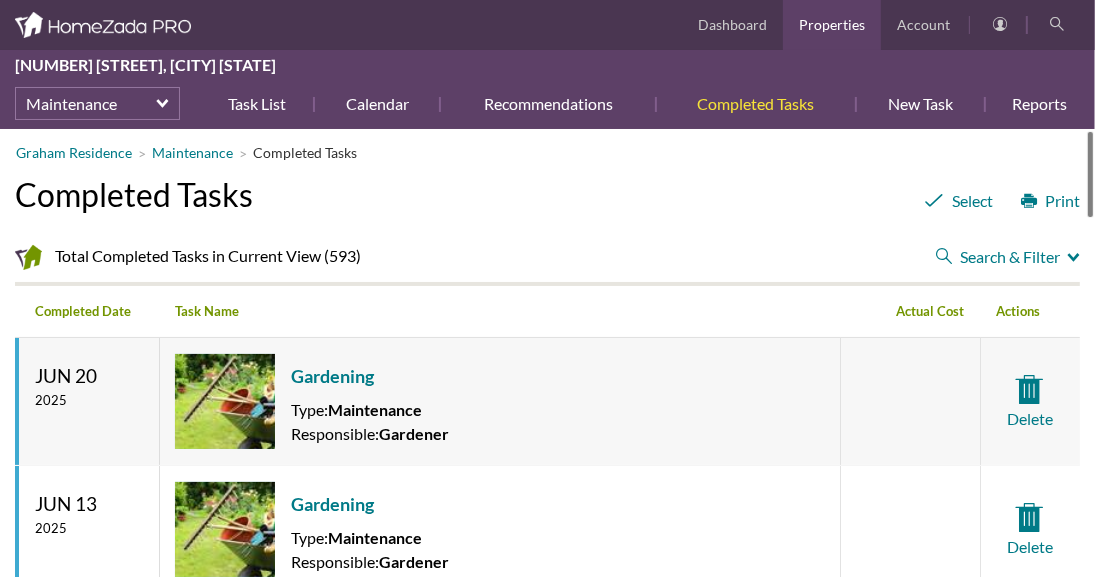 click on "Search & Filter" at bounding box center [1008, 257] 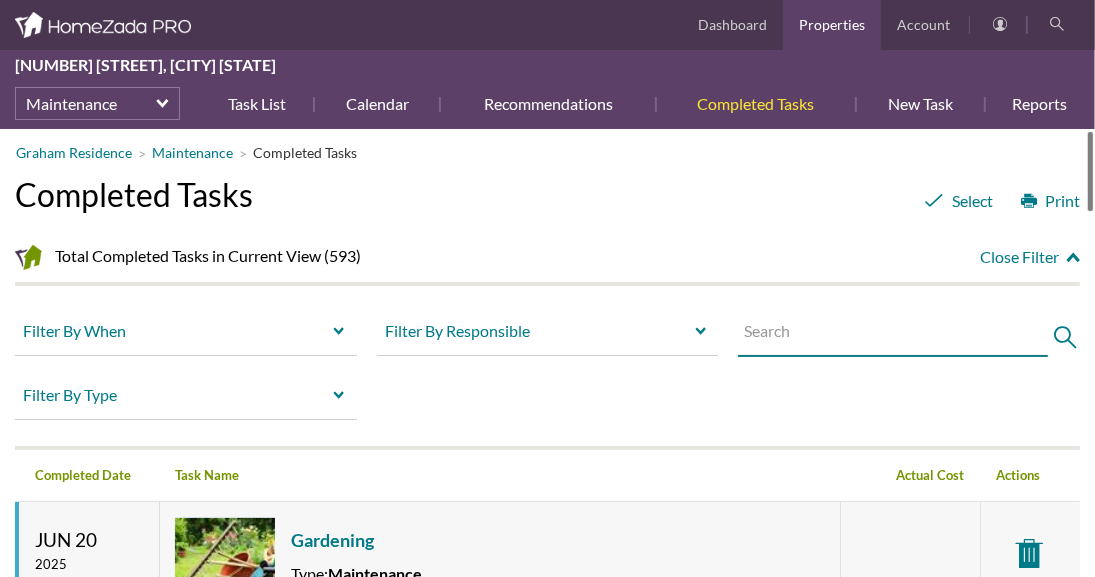 click at bounding box center [893, 335] 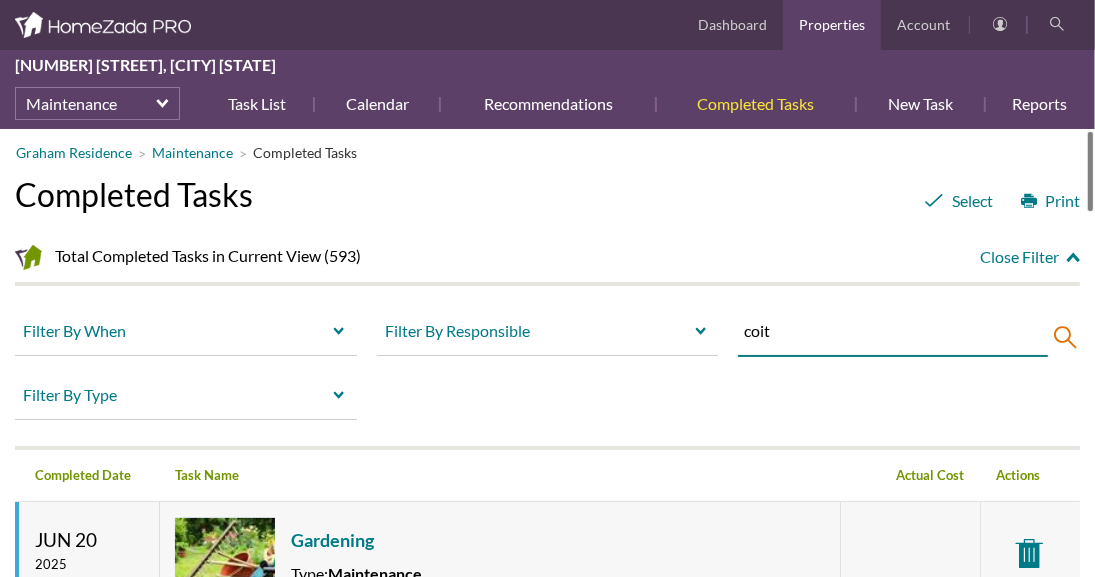 type on "coit" 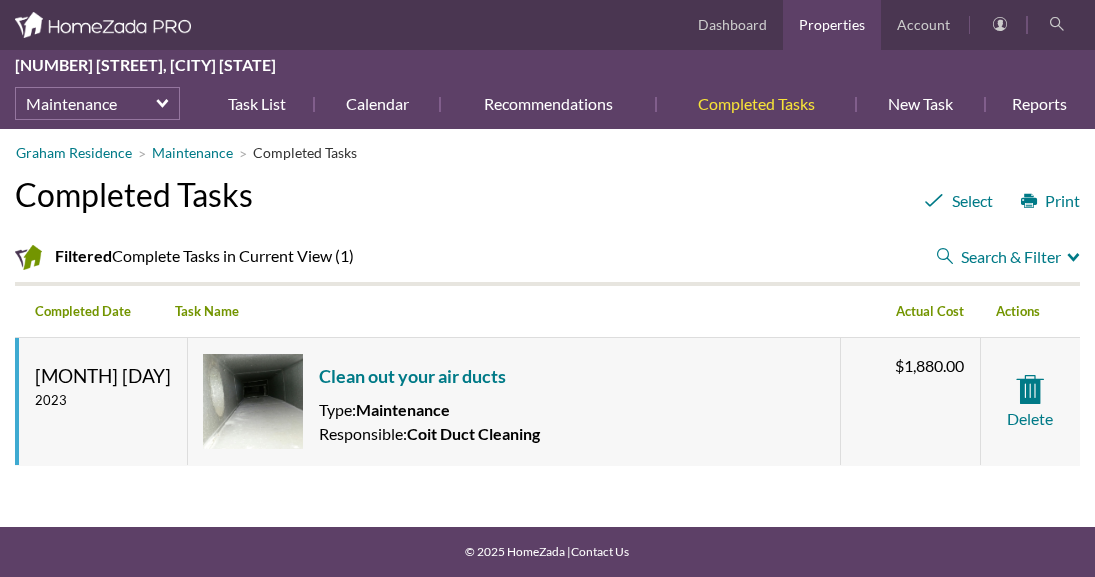 scroll, scrollTop: 0, scrollLeft: 0, axis: both 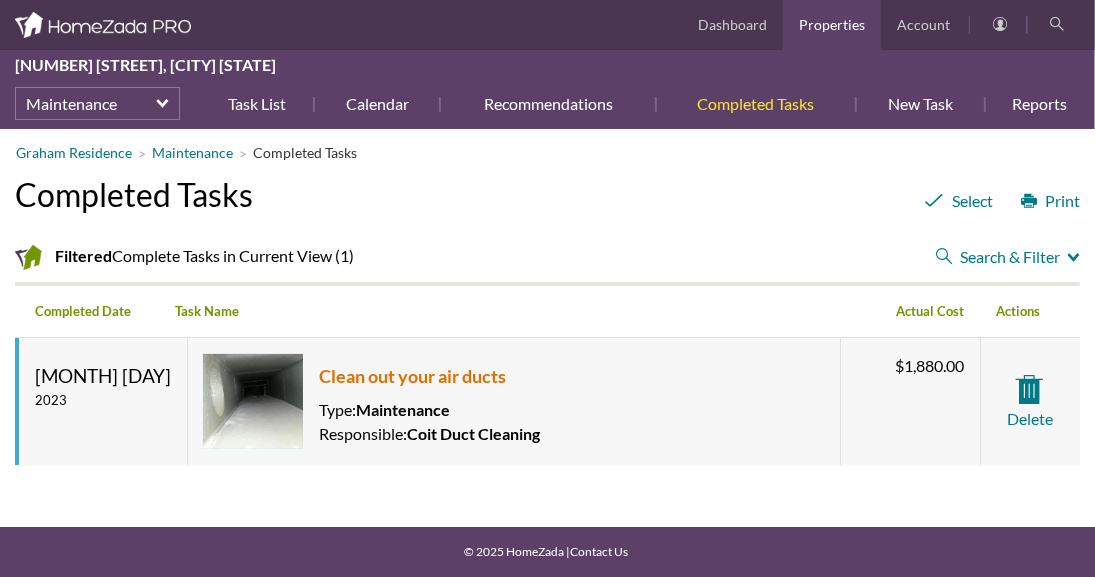 click on "Clean out your air ducts" at bounding box center (429, 376) 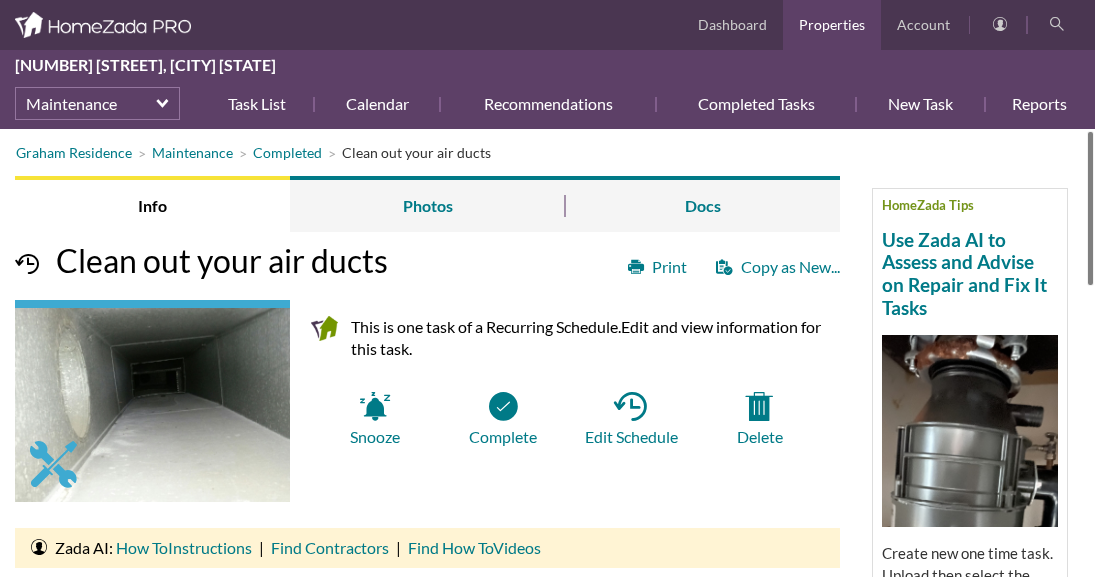 scroll, scrollTop: 0, scrollLeft: 0, axis: both 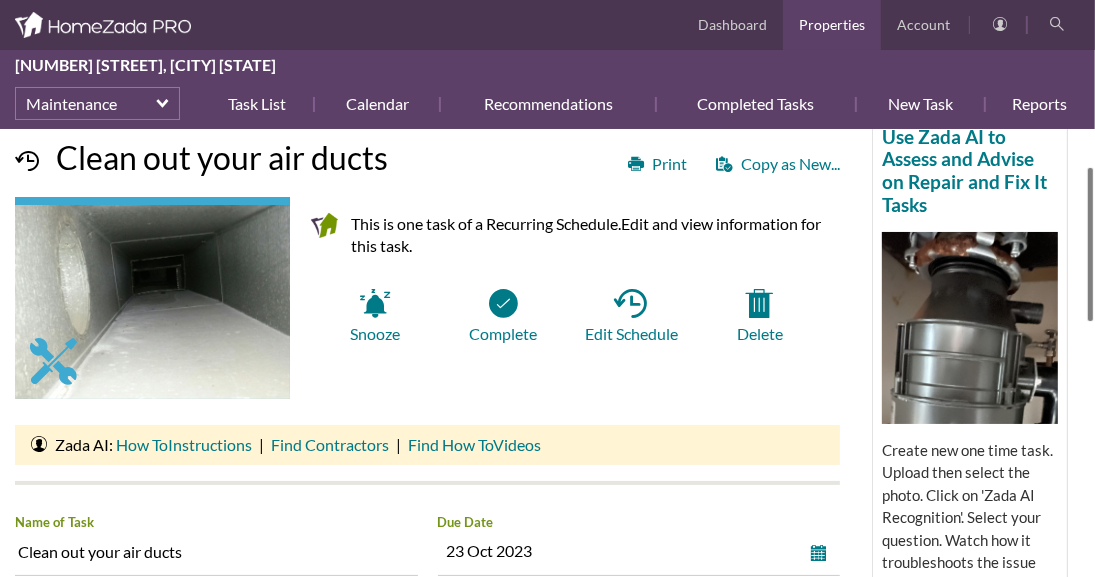 click on "Completed
[NUMBER] [STREET].
Info
Photos
Docs
Dashboard Properties Account
[NUMBER] [STREET], [CITY] [STATE] Maintenance
Task List
Calendar
Recommendations
Completed Tasks
New Task
Reports
More select
Dashboard
Property  Details
Inventory
Maintenance
Projects
Finances
For Sale
Dashboard" at bounding box center [547, 288] 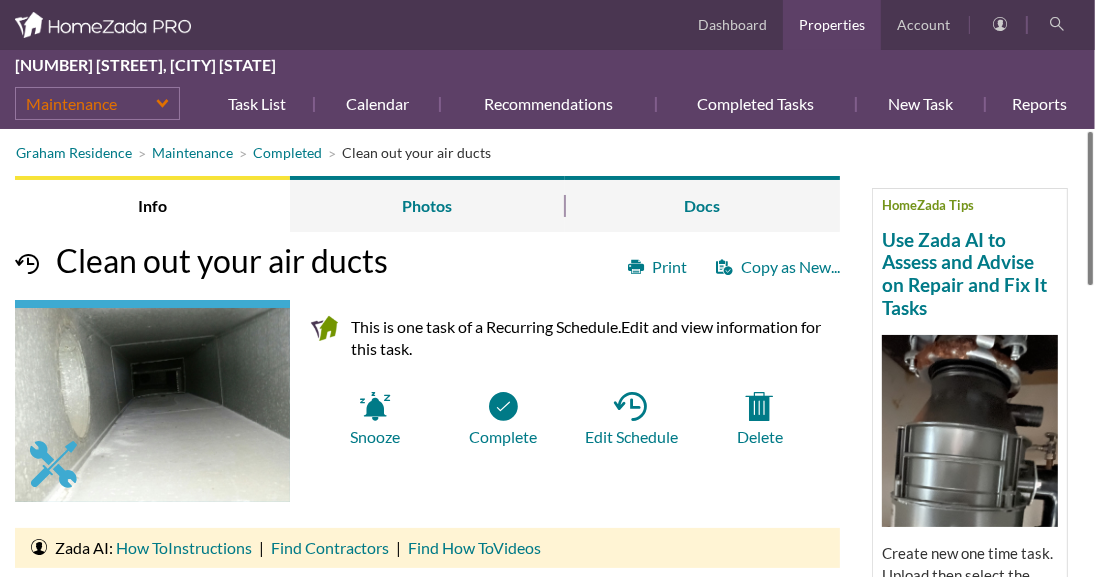 drag, startPoint x: 147, startPoint y: 105, endPoint x: 158, endPoint y: 99, distance: 12.529964 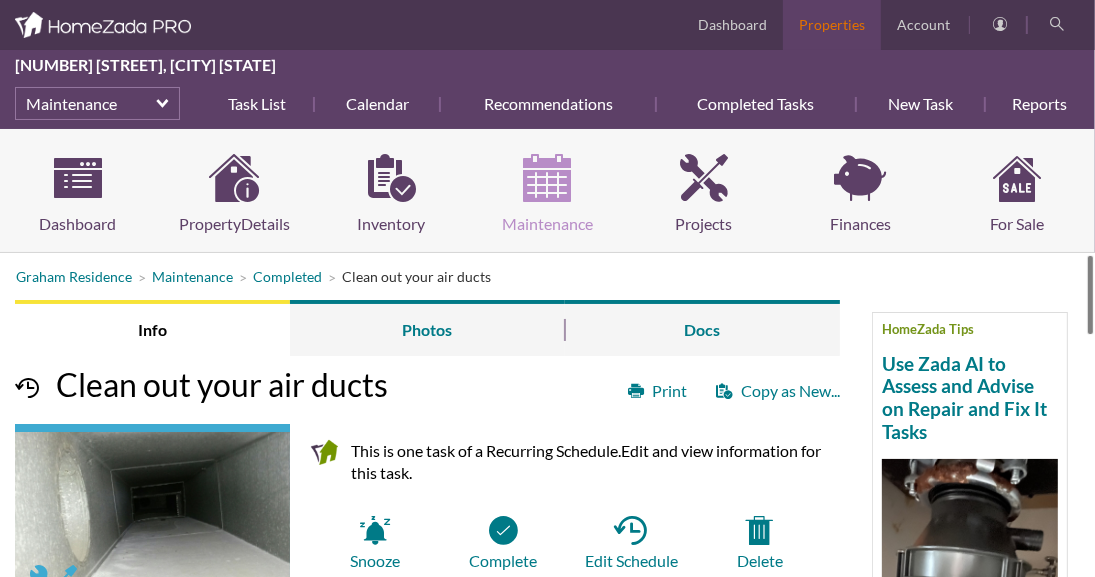 click on "Properties" at bounding box center [832, 25] 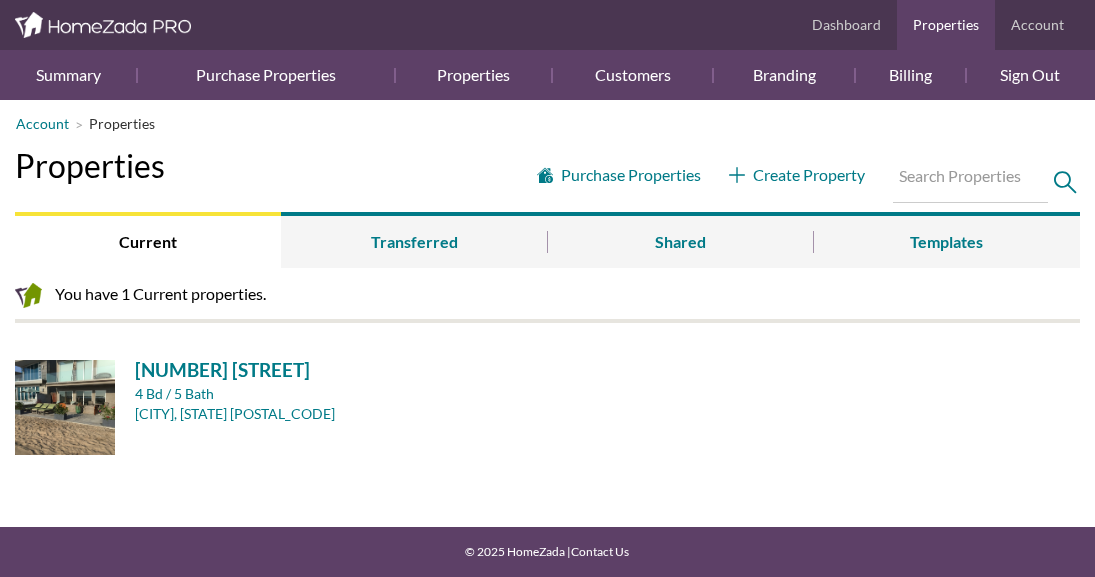 scroll, scrollTop: 0, scrollLeft: 0, axis: both 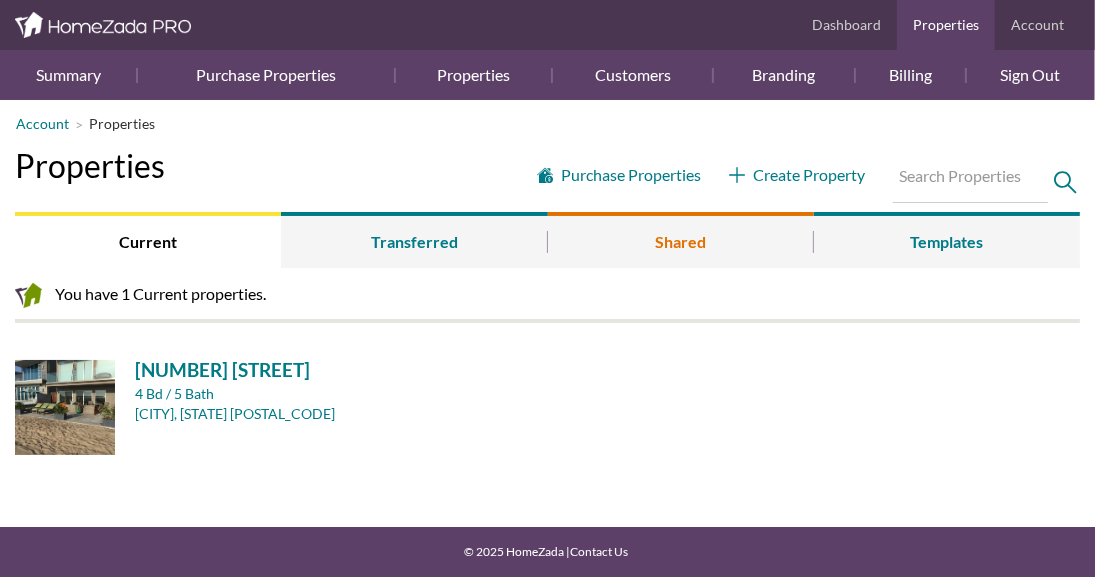 click on "Shared" at bounding box center [681, 240] 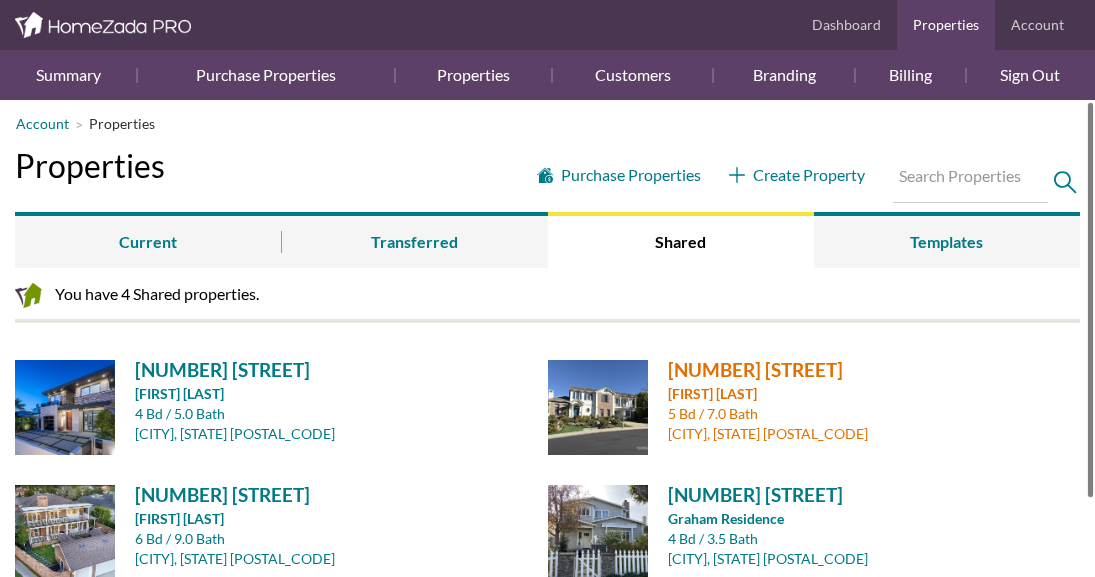 scroll, scrollTop: 0, scrollLeft: 0, axis: both 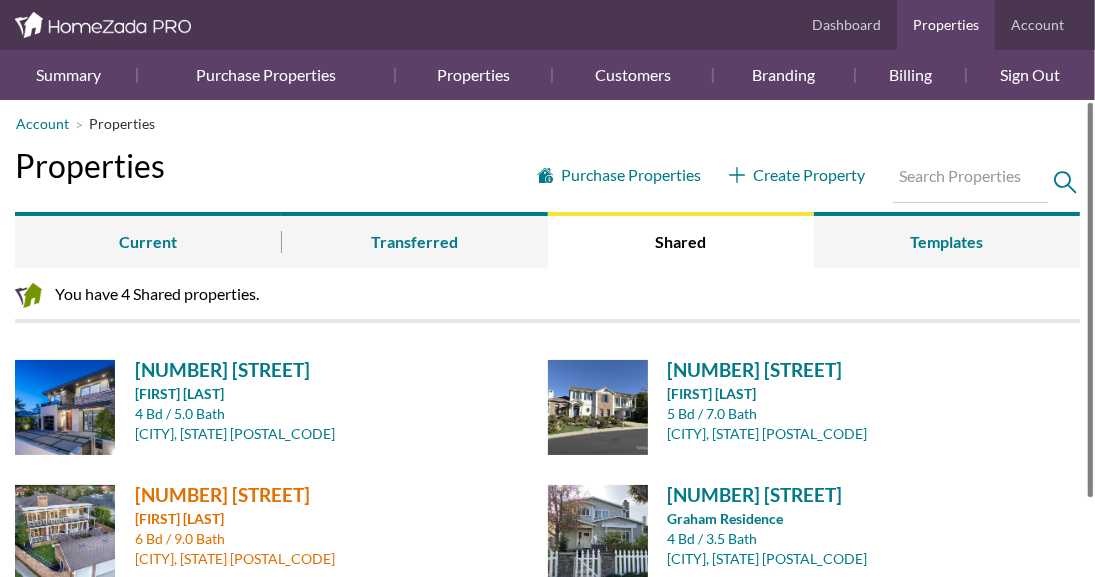 click on "1230 Georgina Avenue" at bounding box center [334, 494] 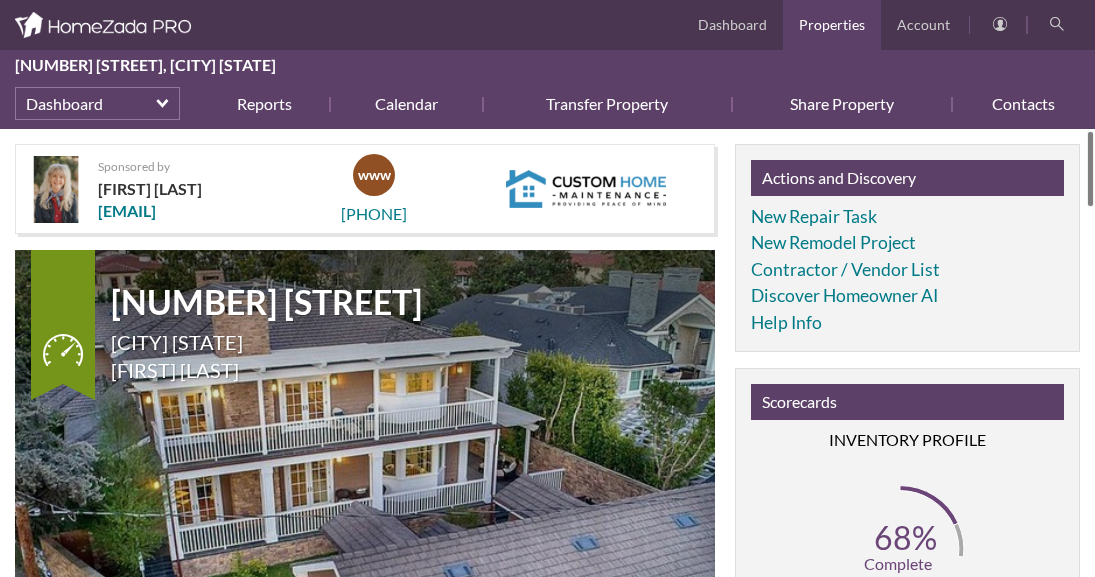 scroll, scrollTop: 0, scrollLeft: 0, axis: both 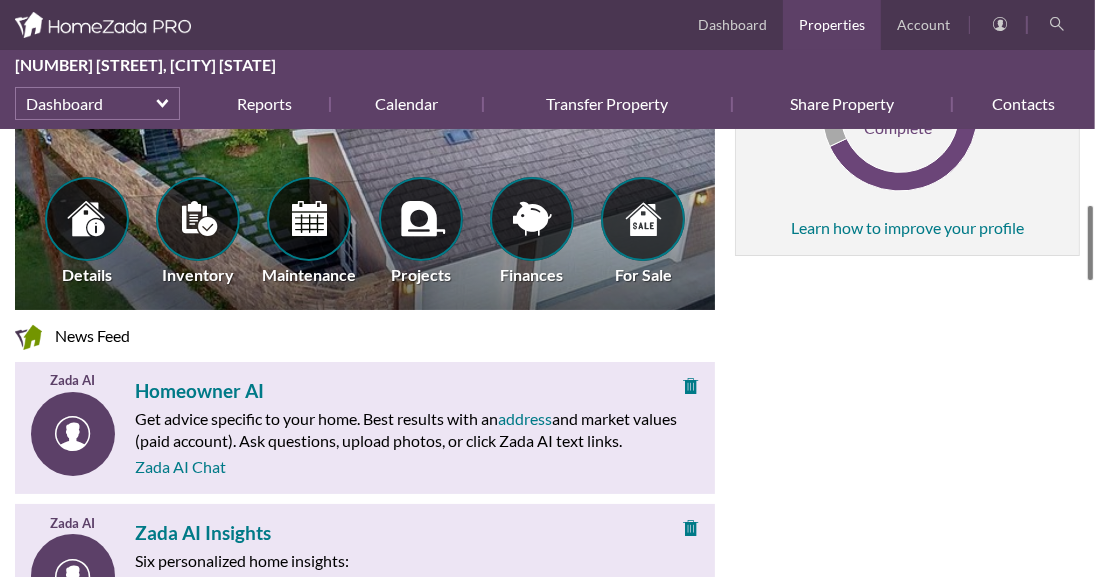 click on "Sponsored by
[FIRST] [LAST]
Custom Home Maintenance
[EMAIL]
Contact info
Close
[PHONE]
Sponsored by
Custom Home Maintenance
[NUMBER] [STREET]
[CITY] [STATE]
[FIRST] [LAST]
Details
Inventory
Maintenance
Projects" at bounding box center (547, 353) 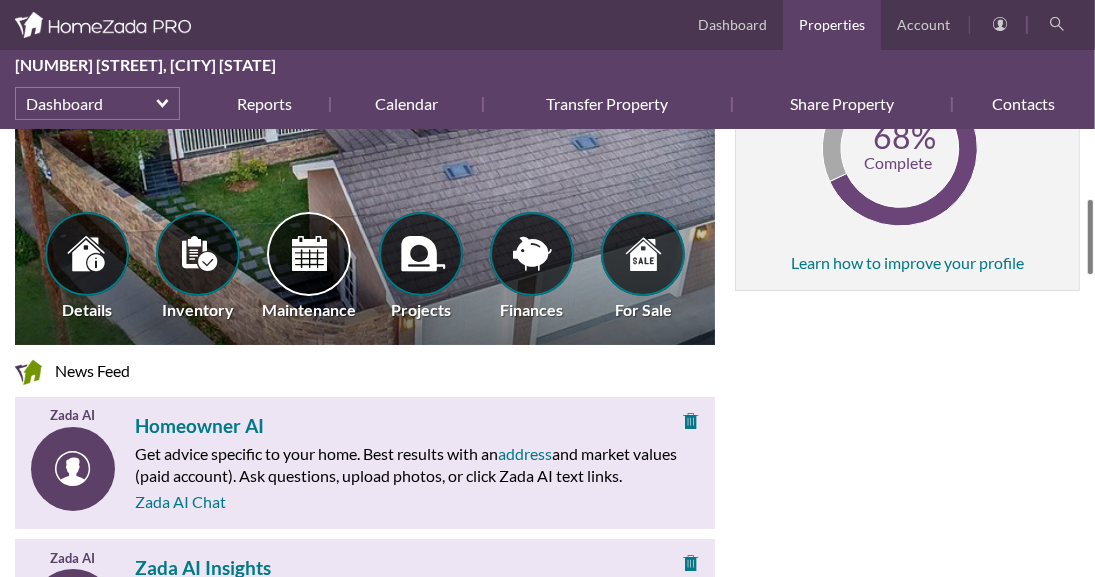click at bounding box center [309, 254] 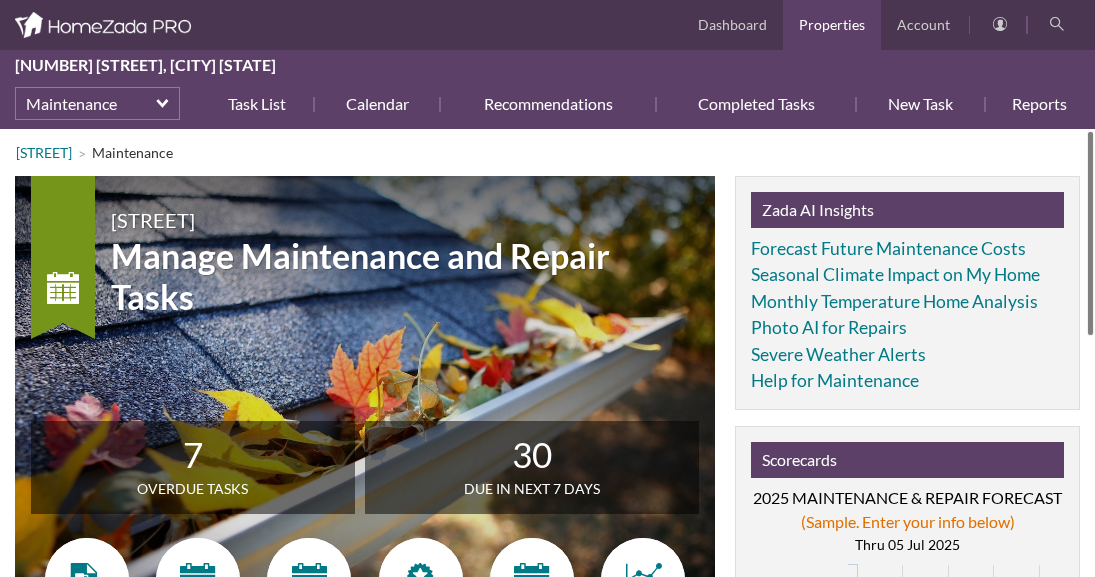 scroll, scrollTop: 0, scrollLeft: 0, axis: both 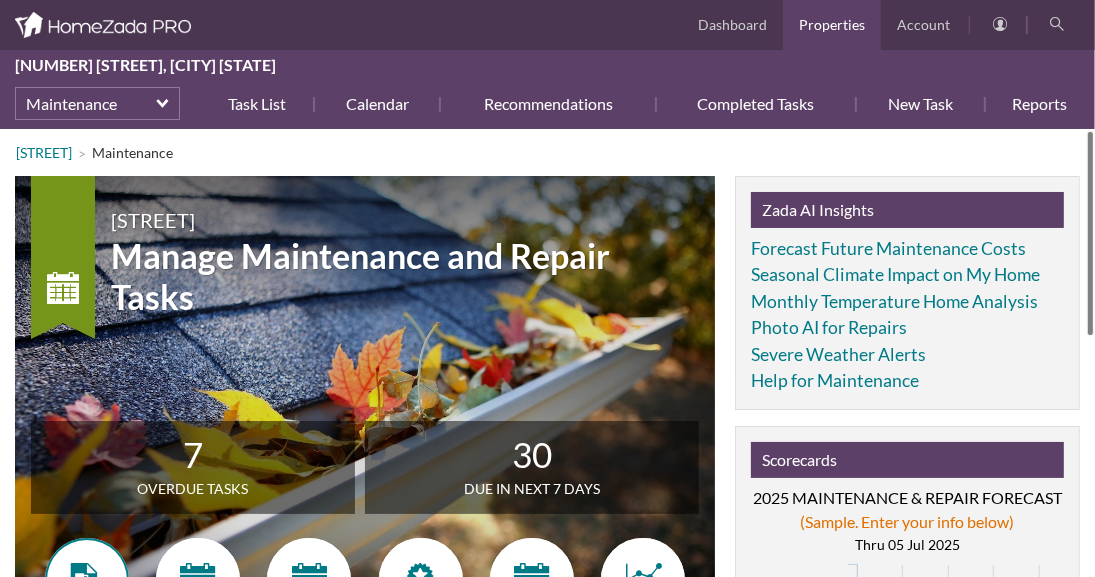 click at bounding box center [87, 580] 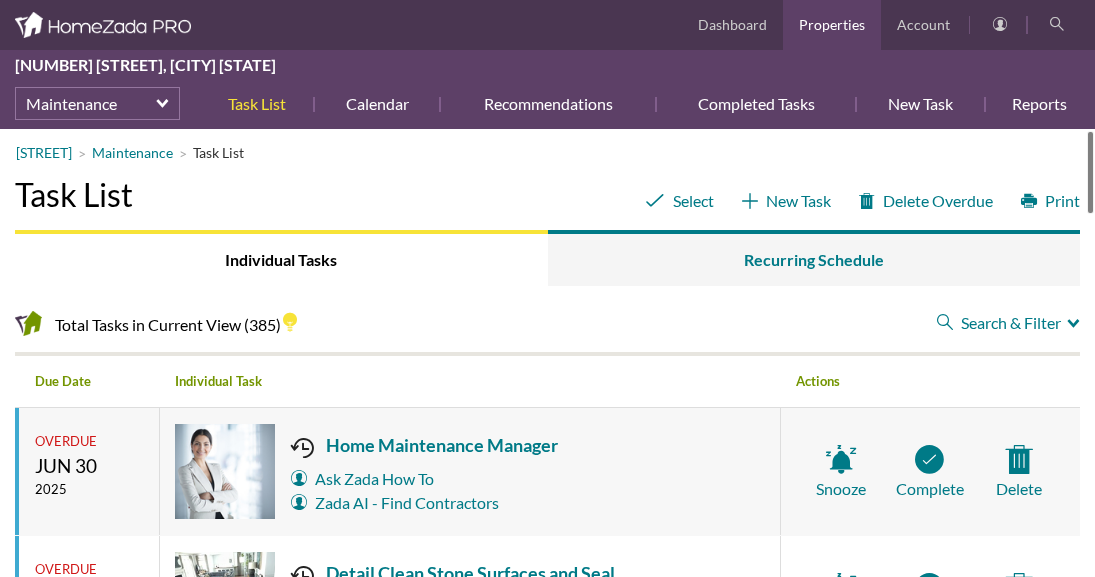scroll, scrollTop: 0, scrollLeft: 0, axis: both 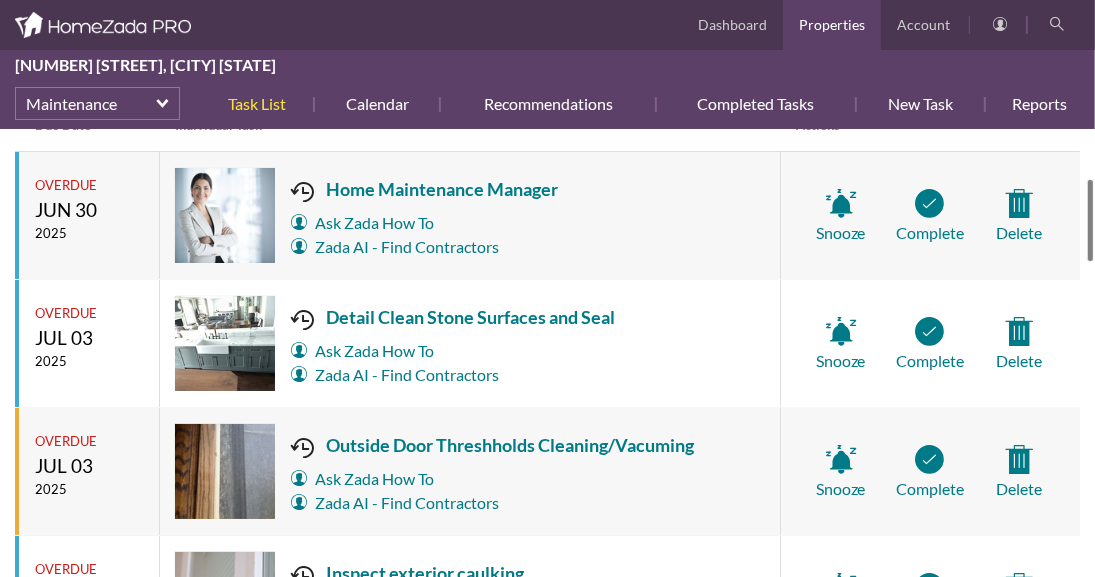 click at bounding box center (1090, 220) 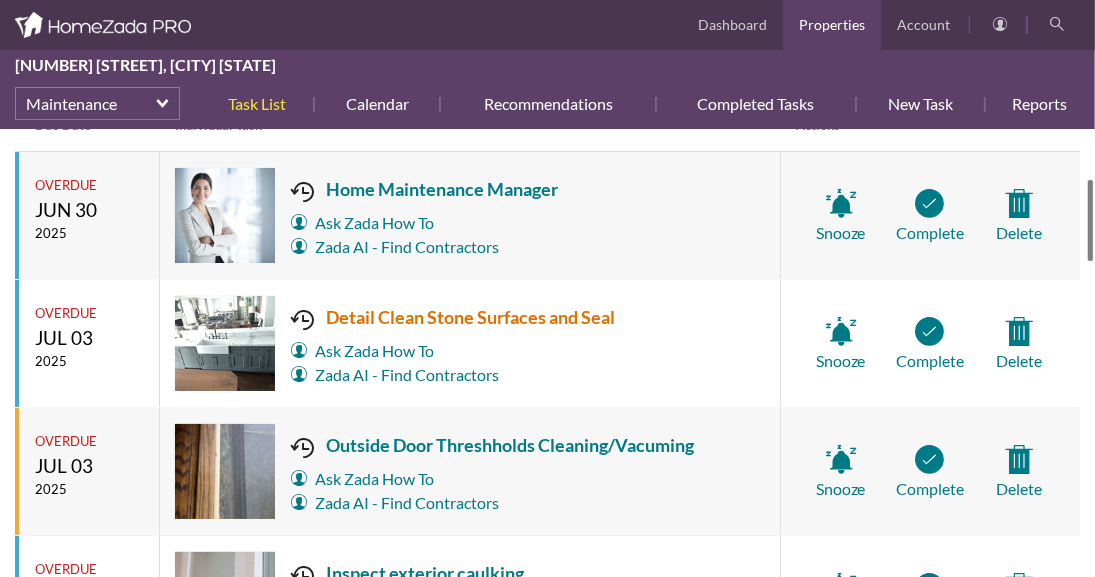 click on "Detail Clean Stone Surfaces and Seal" at bounding box center (453, 317) 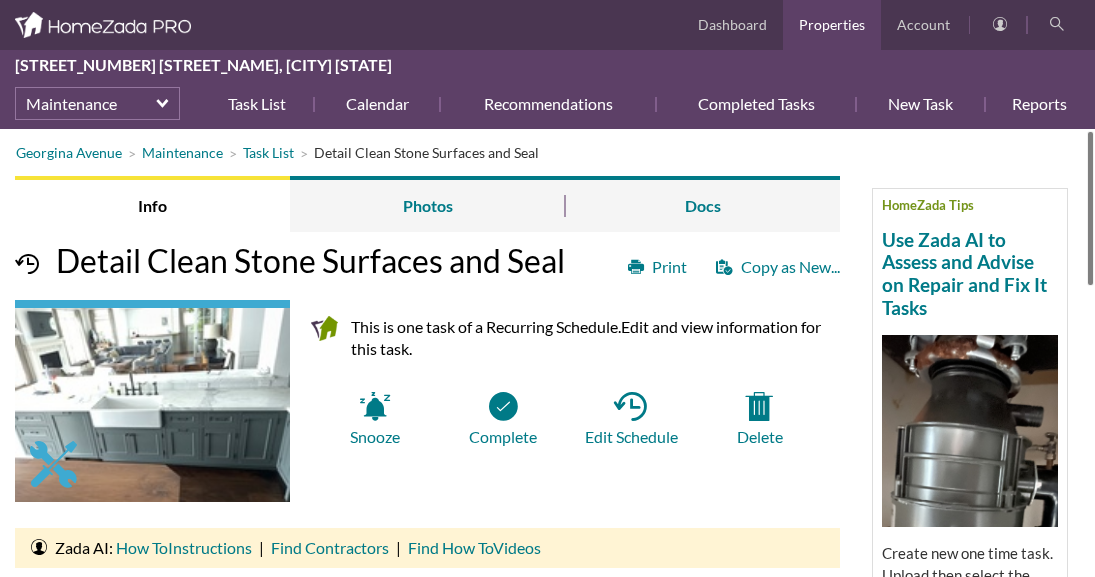 scroll, scrollTop: 0, scrollLeft: 0, axis: both 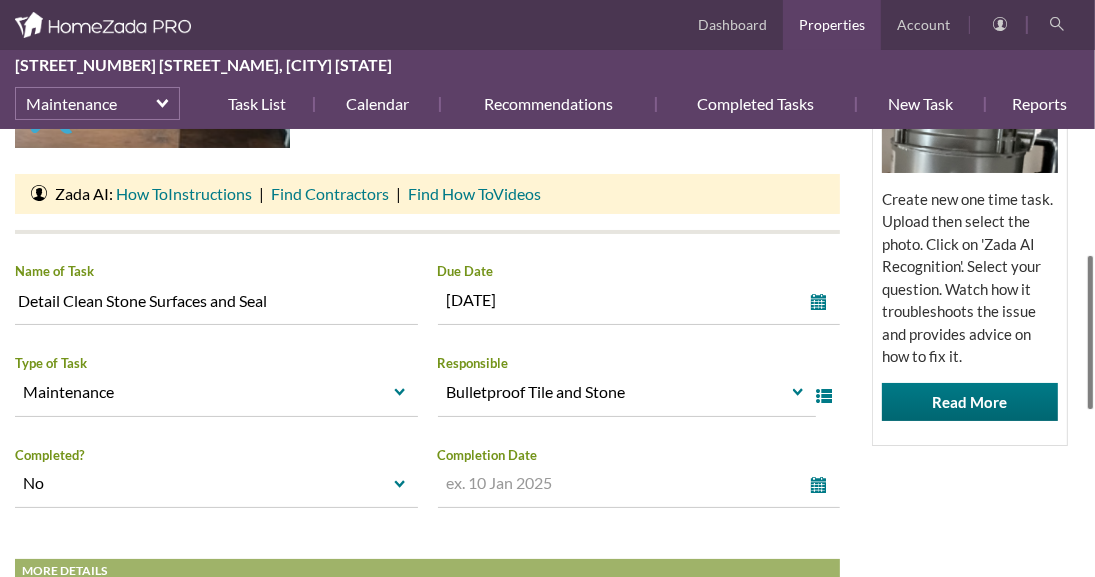 click at bounding box center [1090, 332] 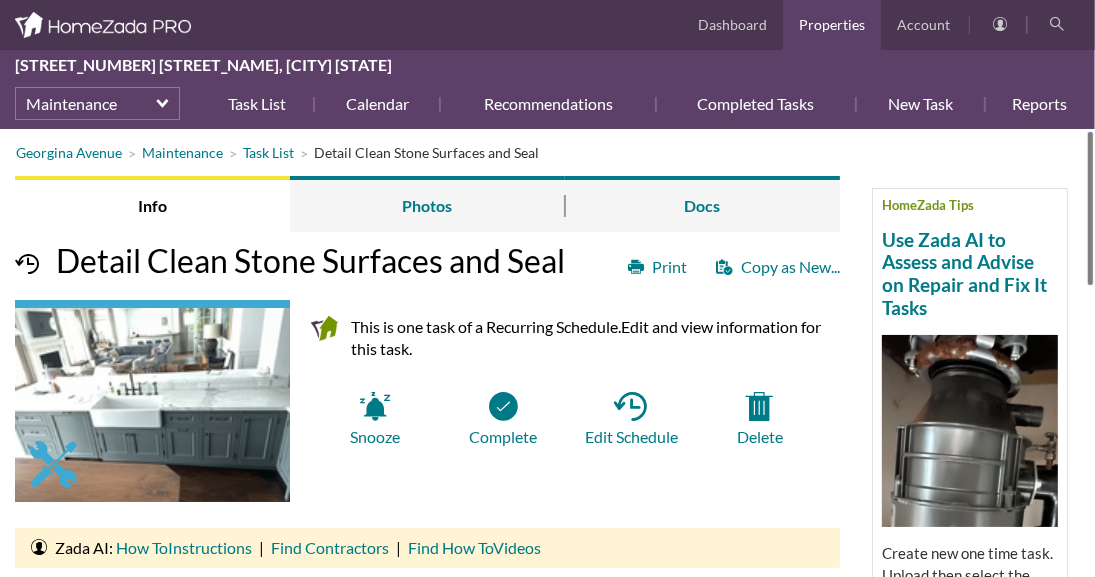 click on "Task List
1230 Georgina..
Info
Photos
Docs
Dashboard Properties Account
1230 Georgina Avenue, Santa Monica California Maintenance
Task List
Calendar
Recommendations
Completed Tasks
New Task
Reports
More select
Dashboard
Property  Details
Inventory
Maintenance
Projects
Finances
For Sale
Dashboard" at bounding box center [547, 288] 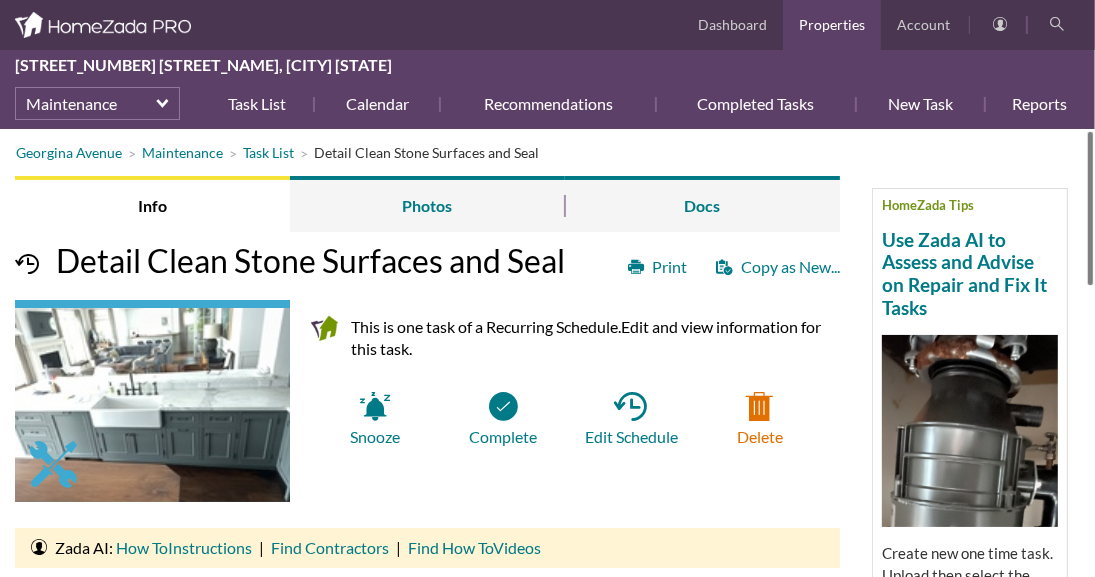 click on "Delete" at bounding box center [760, 419] 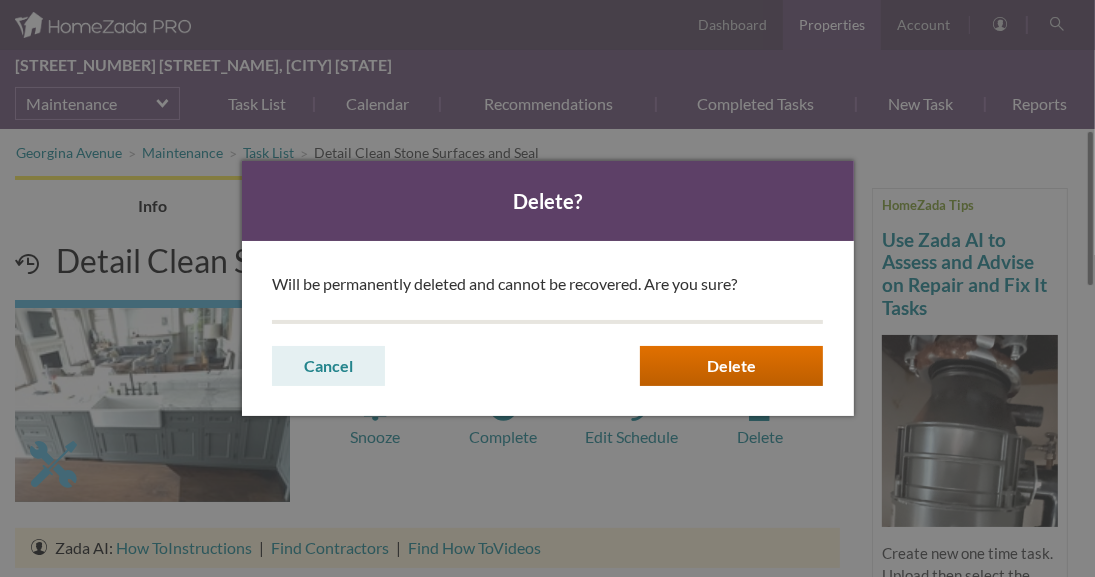 click on "Delete" at bounding box center [0, 0] 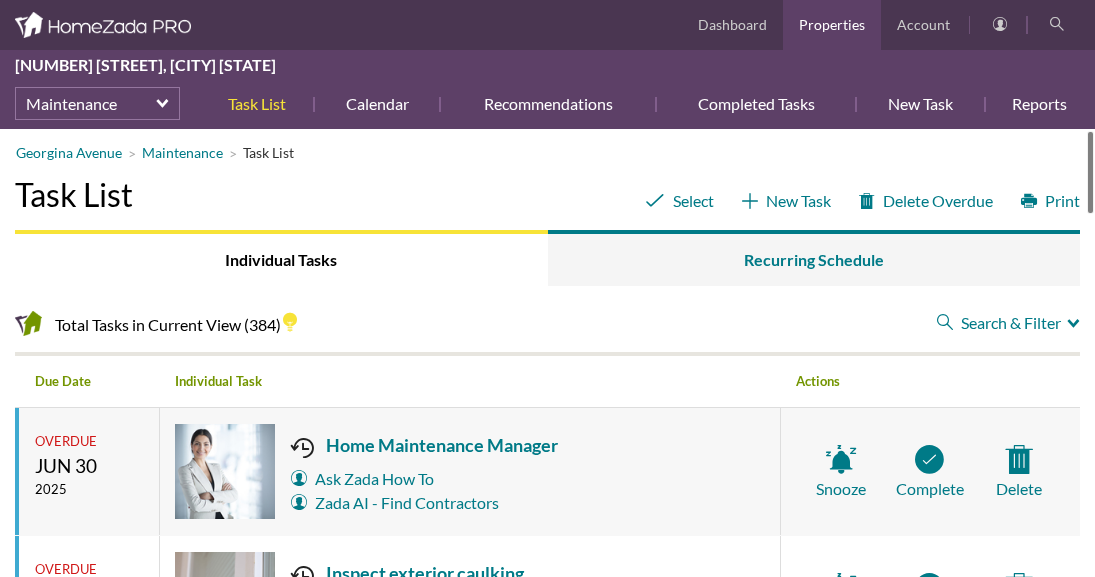 scroll, scrollTop: 0, scrollLeft: 0, axis: both 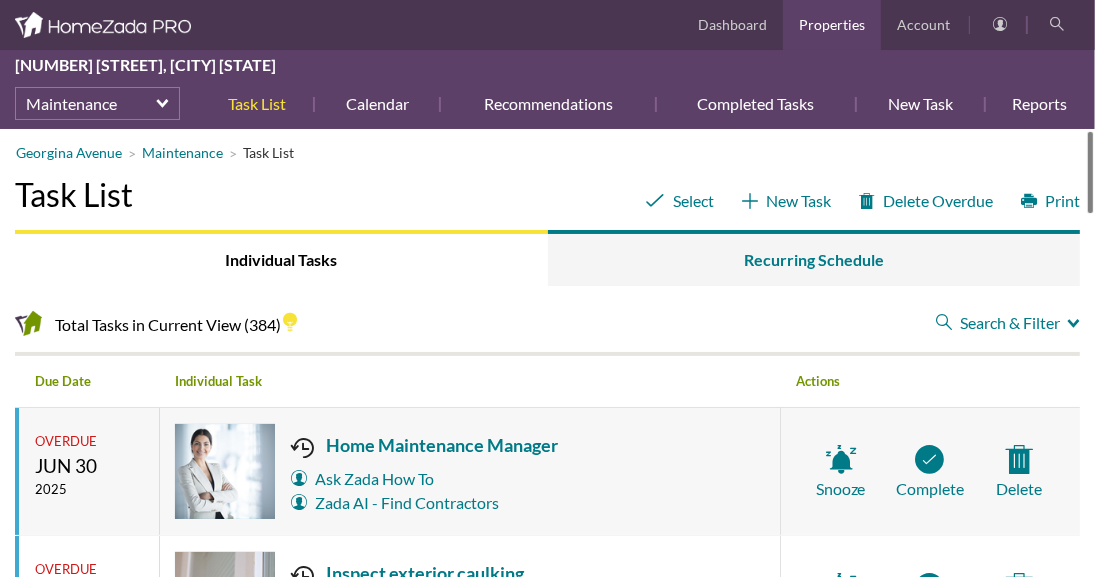 click on "Task List" at bounding box center [268, 152] 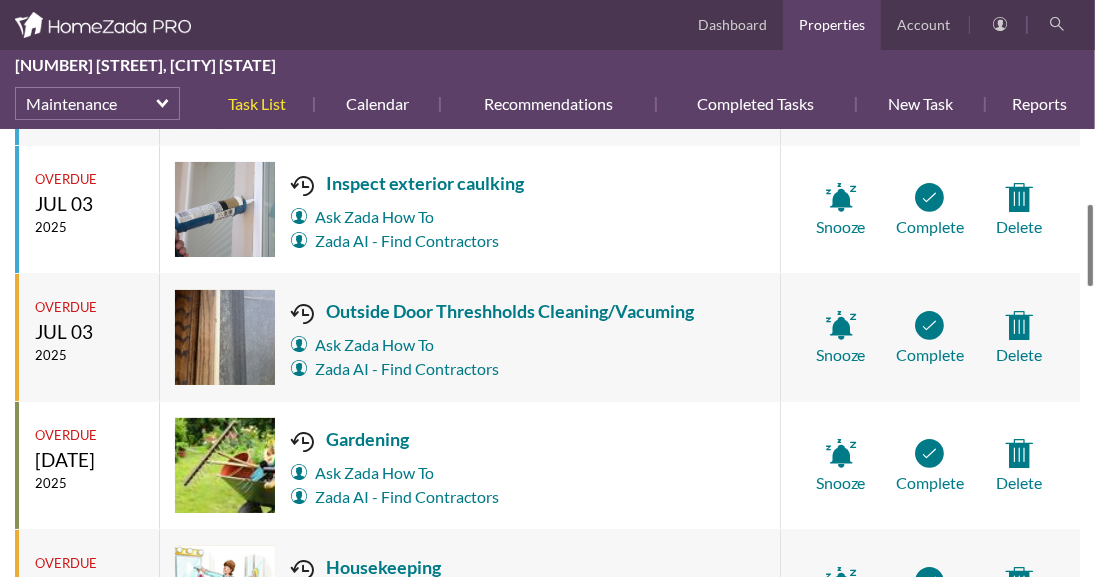 click on "Georgina Avenue
Maintenance
Task List
Select
New Task
Delete Overdue
Print
Task List
Individual Tasks
Recurring Schedule
Total Tasks in Current View (384)
Search & Filter
Close Filter
Search & Filter
Close Filter
Filter By When select Filter By When Overdue Today Next 7 Days Next 14 Days Next 30 Days Next 90 Days
Filter By Responsible select Filter By Responsible Advanced Homes Arborist - Mook’s Arbor Systems Bin Wash LA Bulletproof Tile and Stone Canoga Park HVAC Chandler Roofing Chimney Checkup Crystal Water Pool Serv Culligan Drakes furniture and rugs EHM Elevator Residential Elevator Gardener Gas Grill - Superclean BBQ Handyman Home Manager Housekeeper" at bounding box center (547, 353) 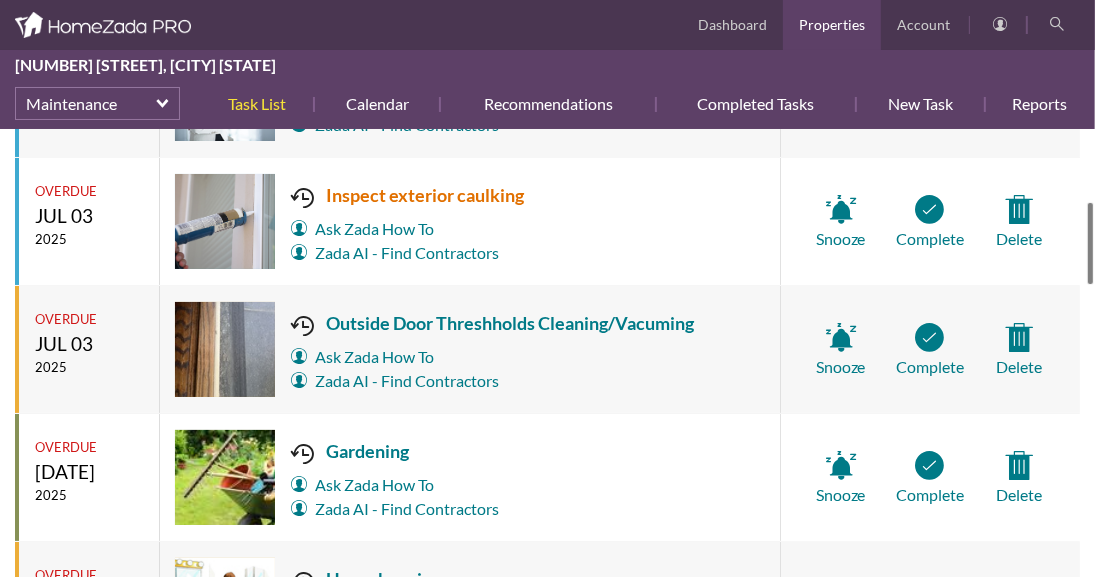click on "Inspect exterior caulking" at bounding box center (407, 195) 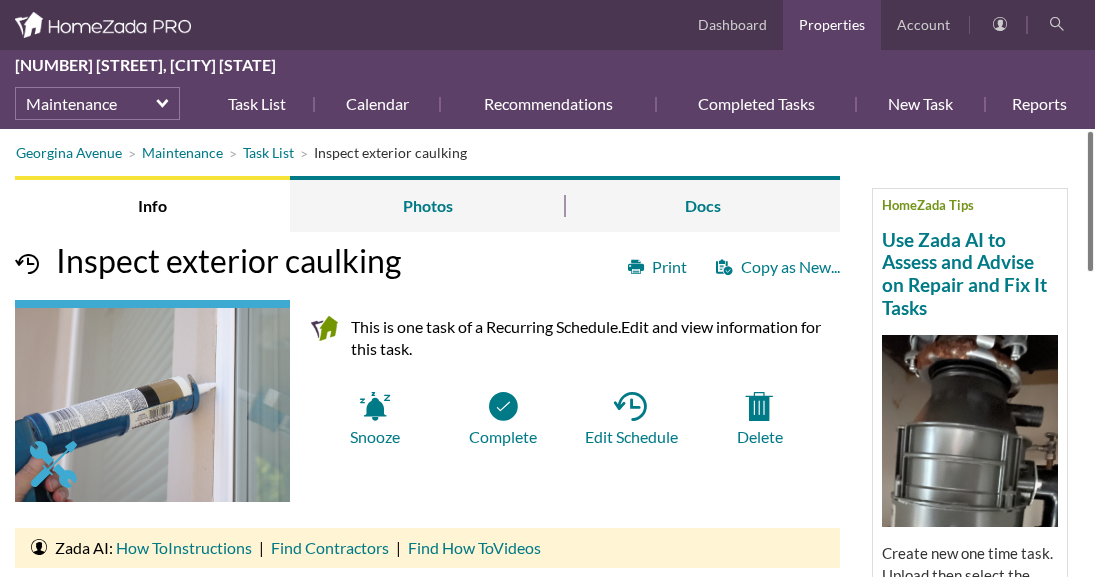 scroll, scrollTop: 0, scrollLeft: 0, axis: both 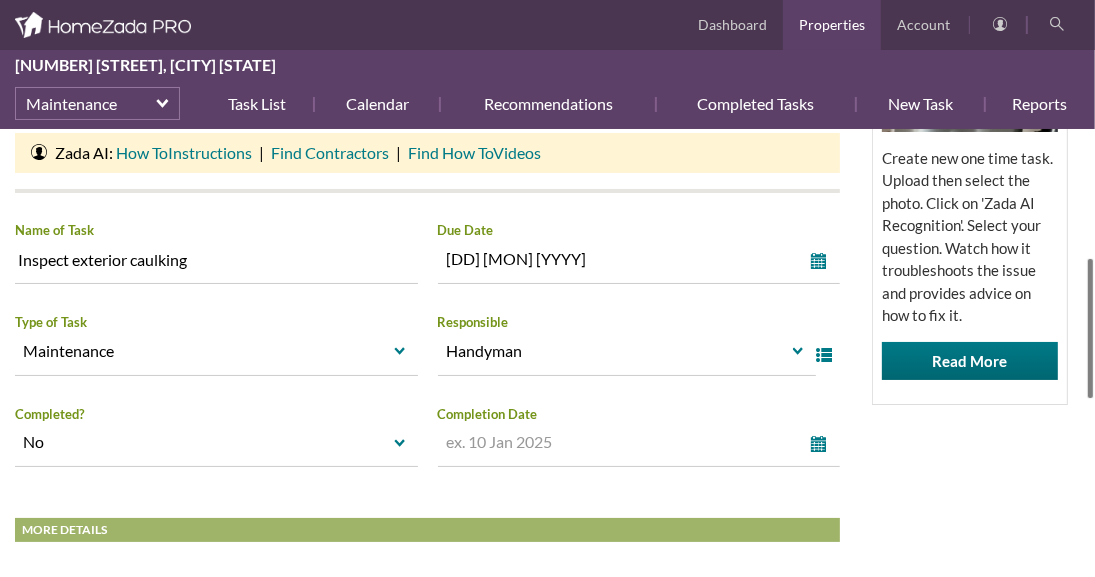 click at bounding box center [1090, 328] 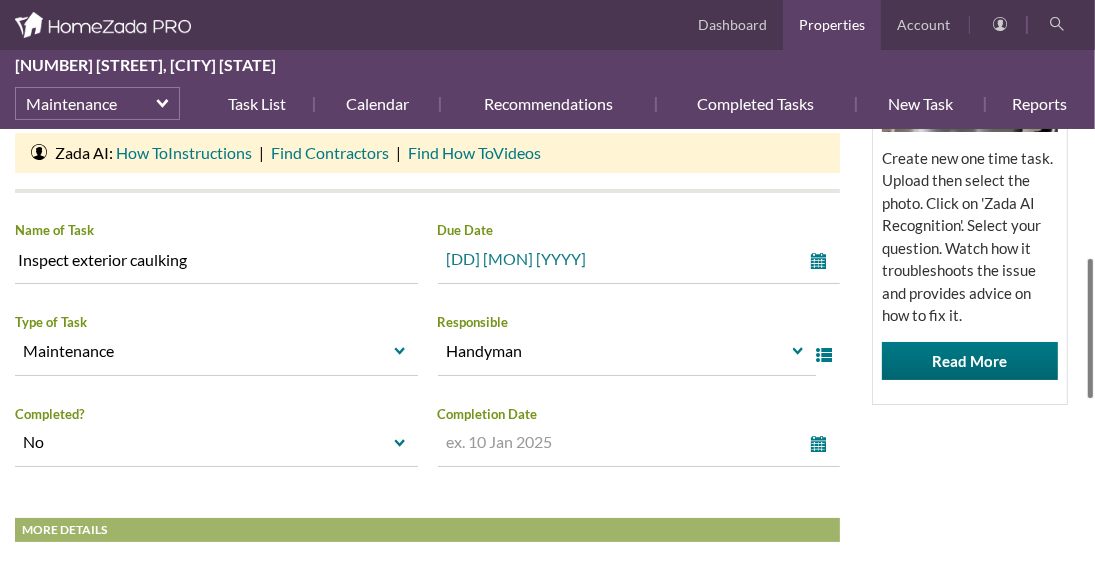 click on "select" at bounding box center [823, 261] 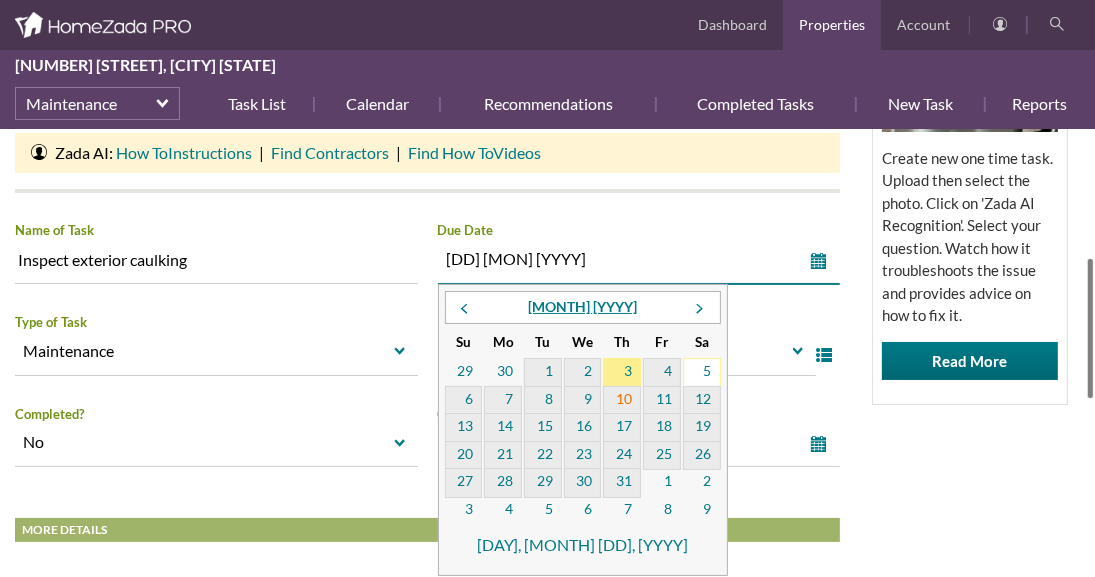 click on "10" at bounding box center [622, 401] 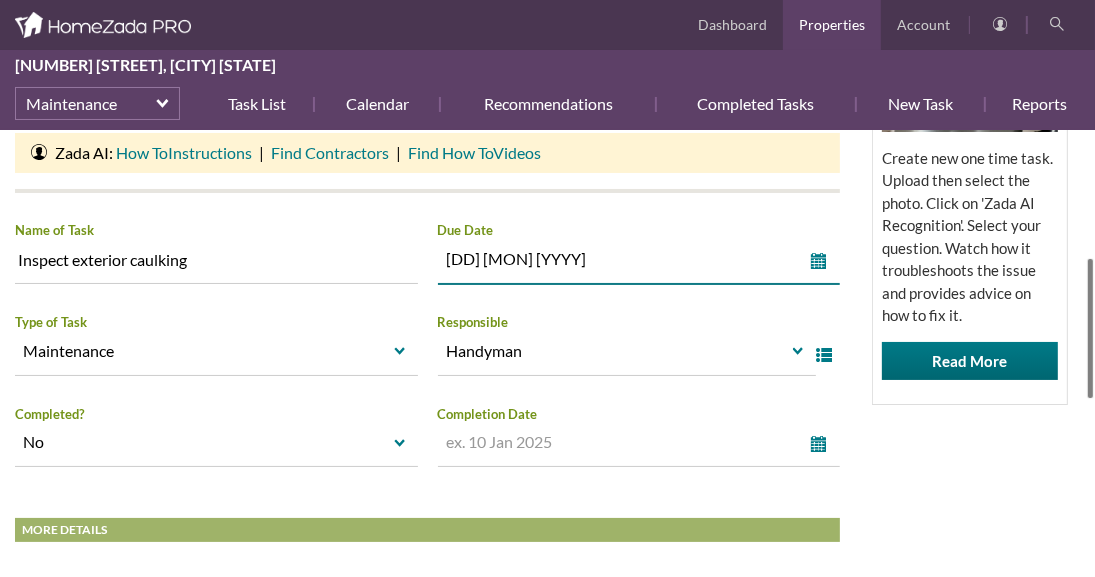 click on "HomeZada Tips
Use Zada AI to Assess and Advise on Repair and Fix It Tasks
Create new one time task. Upload then select the photo. Click on 'Zada AI Recognition'. Select your question. Watch how it troubleshoots the issue and provides advice on how to fix it.
Read More" at bounding box center (970, 174) 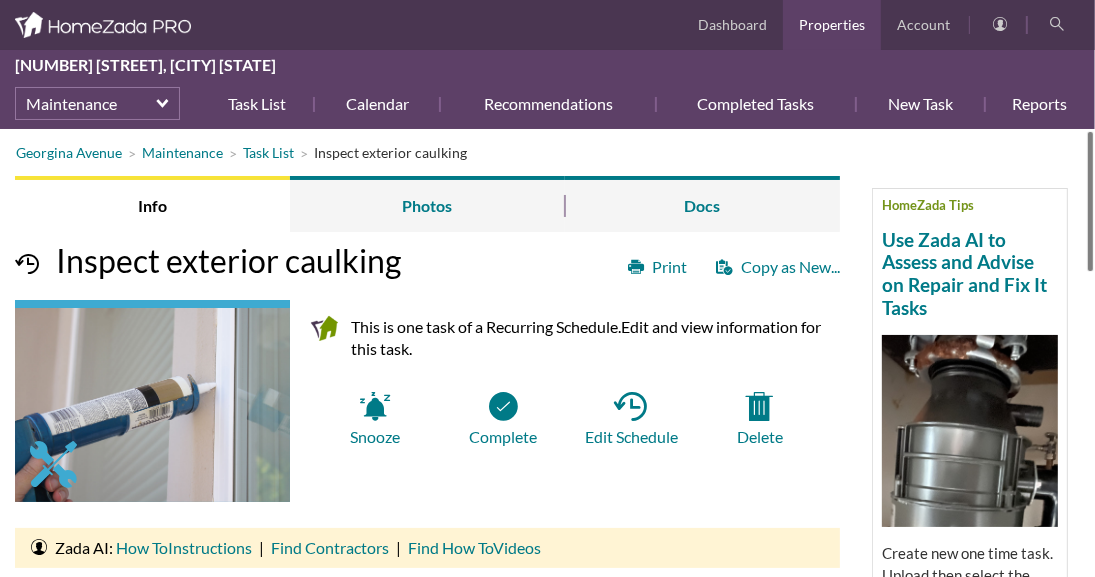 click on "Task List
[NUMBER] [STREET].
Info
Photos
Docs
Dashboard Properties Account
[NUMBER] [STREET], [CITY] [STATE] Maintenance
Task List
Calendar
Recommendations
Completed Tasks
New Task
Reports
More select
Dashboard
Property  Details
Inventory
Maintenance
Projects
Finances
For Sale
Dashboard" at bounding box center (547, 288) 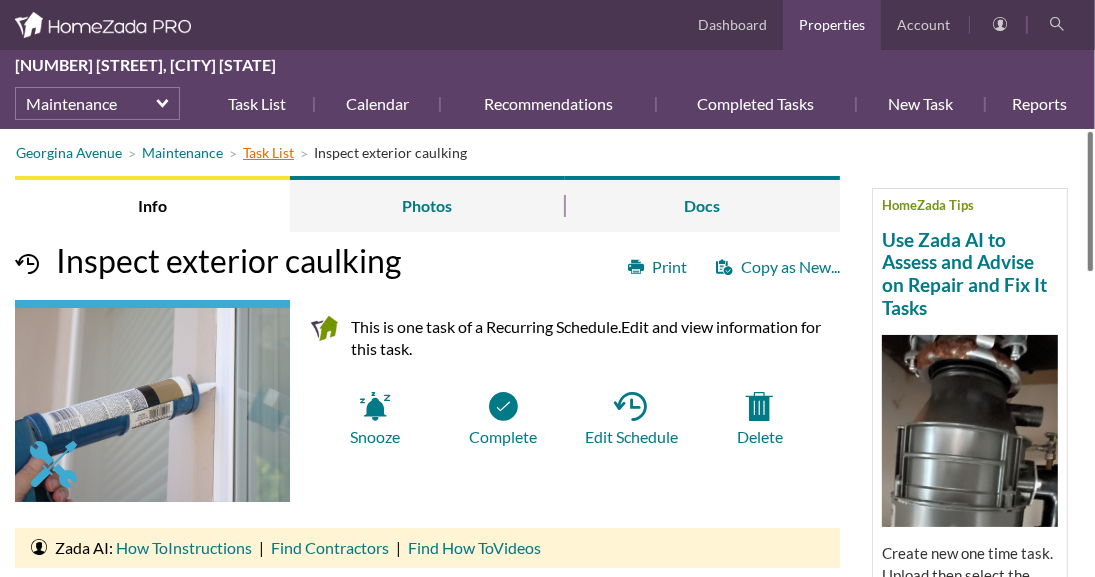 click on "Task List" at bounding box center (268, 152) 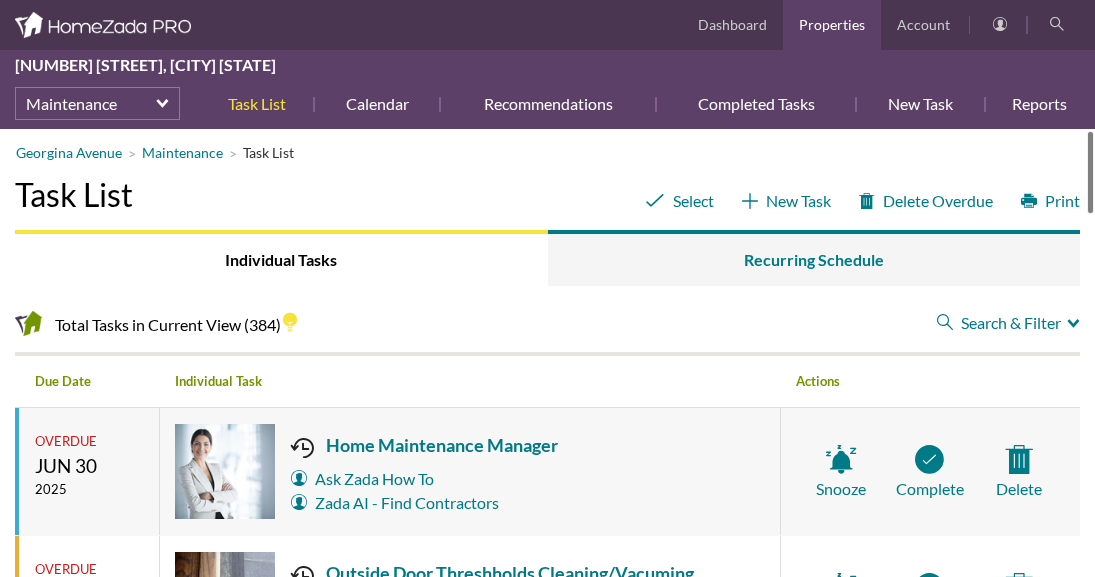 scroll, scrollTop: 0, scrollLeft: 0, axis: both 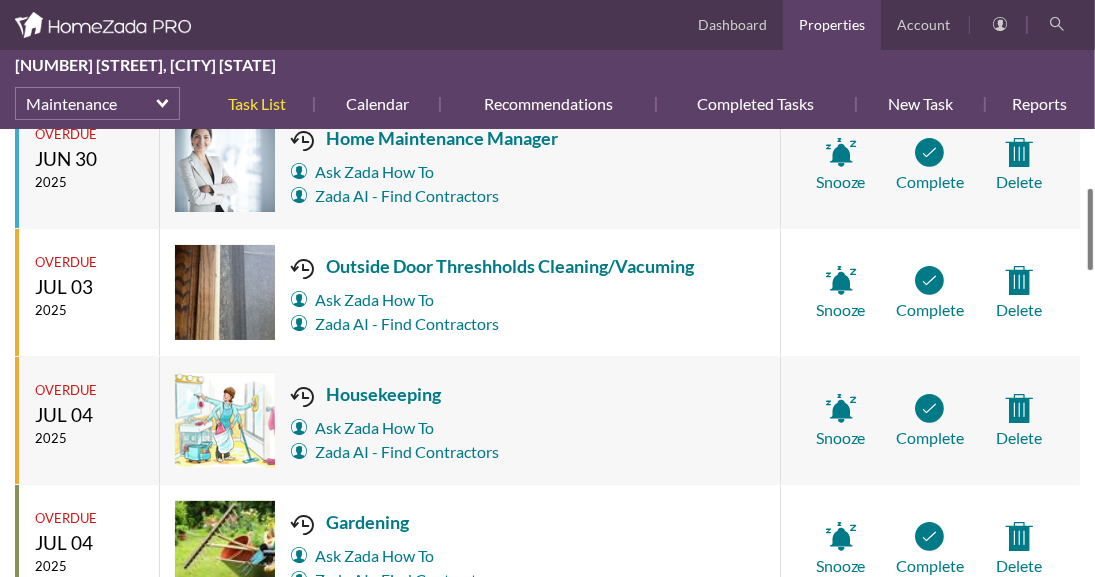 click at bounding box center [1090, 229] 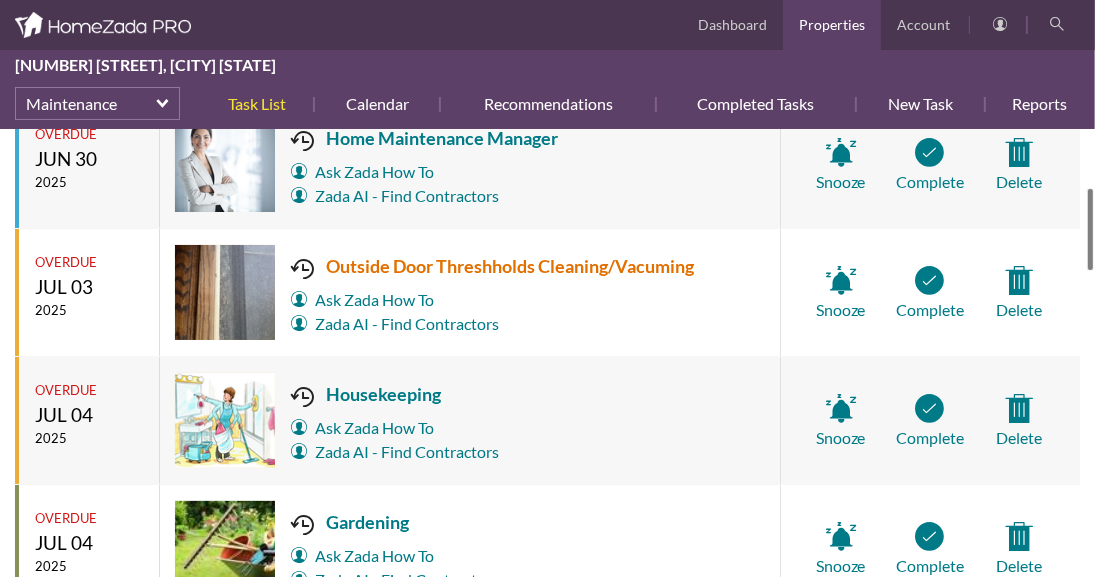 click on "Outside Door Threshholds Cleaning/Vacuming" at bounding box center [492, 266] 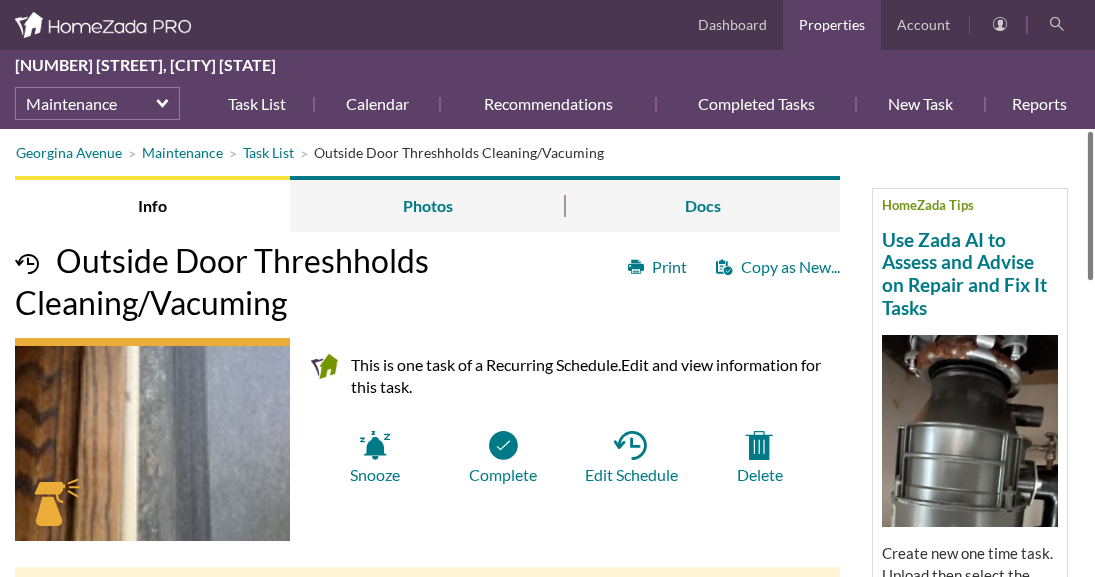 scroll, scrollTop: 0, scrollLeft: 0, axis: both 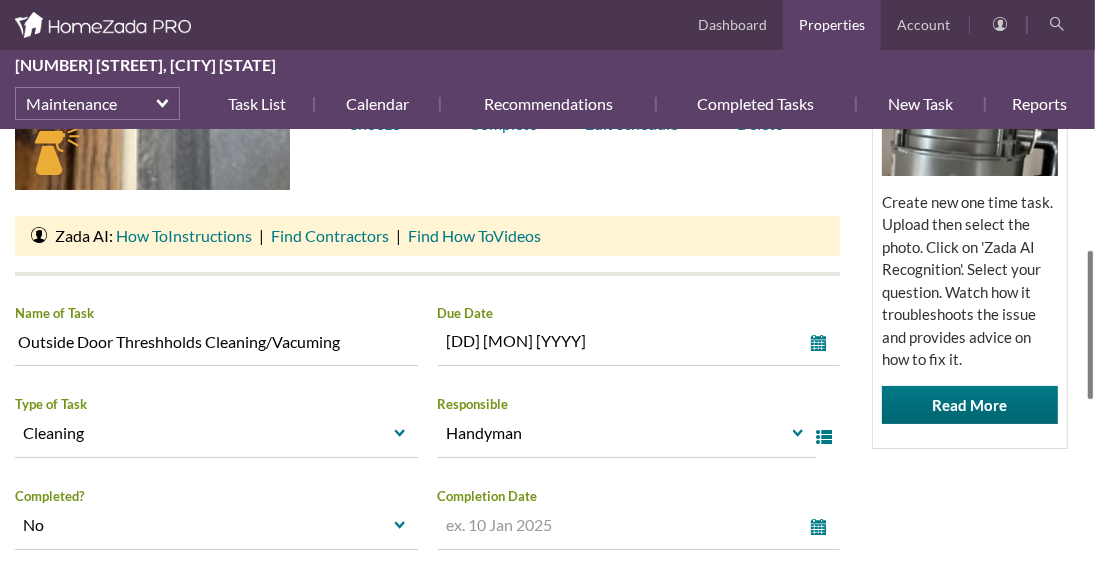 click at bounding box center [1090, 325] 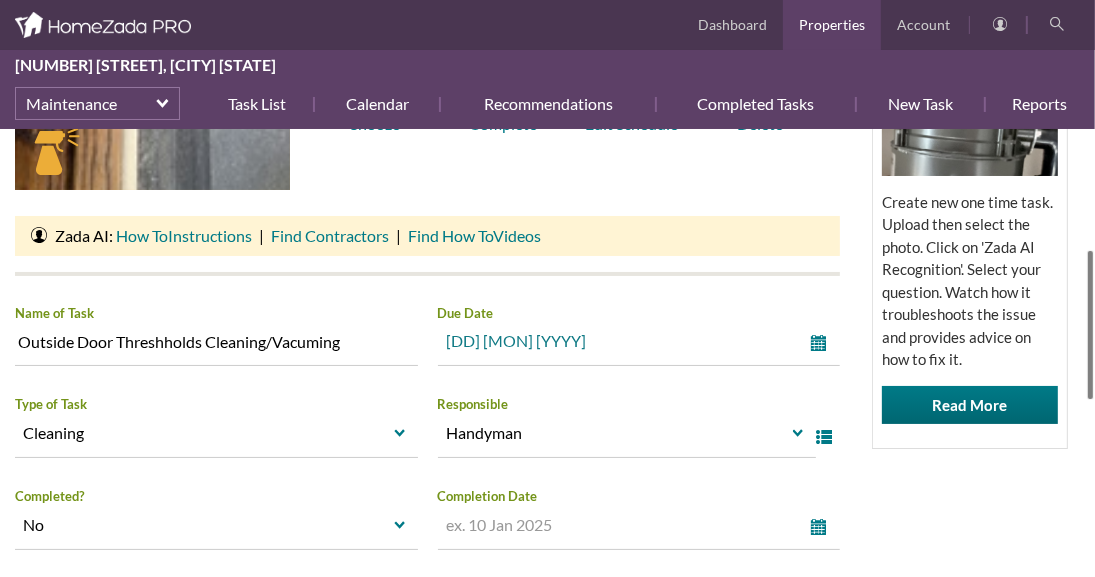 click on "select" at bounding box center [823, 343] 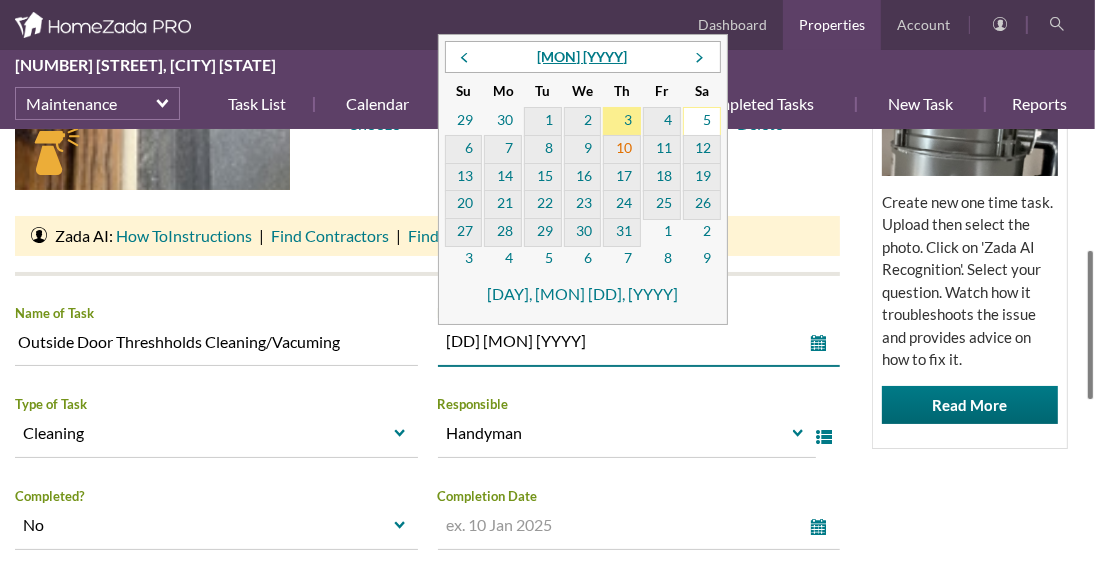 click on "10" at bounding box center [622, 150] 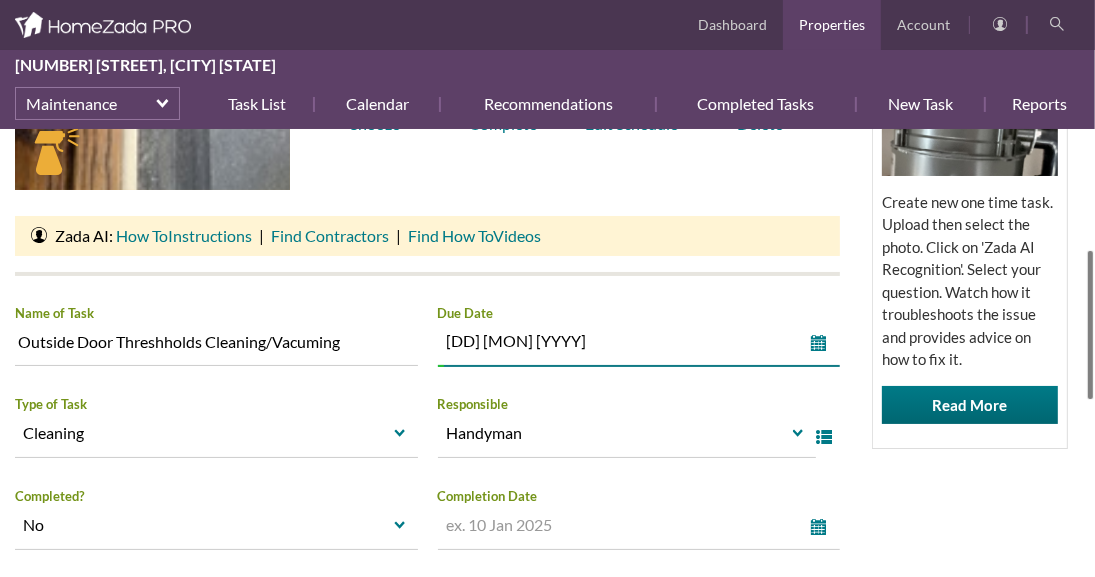 click on "HomeZada Tips
Use Zada AI to Assess and Advise on Repair and Fix It Tasks
Create new one time task. Upload then select the photo. Click on 'Zada AI Recognition'. Select your question. Watch how it troubleshoots the issue and provides advice on how to fix it.
Read More" at bounding box center [970, 218] 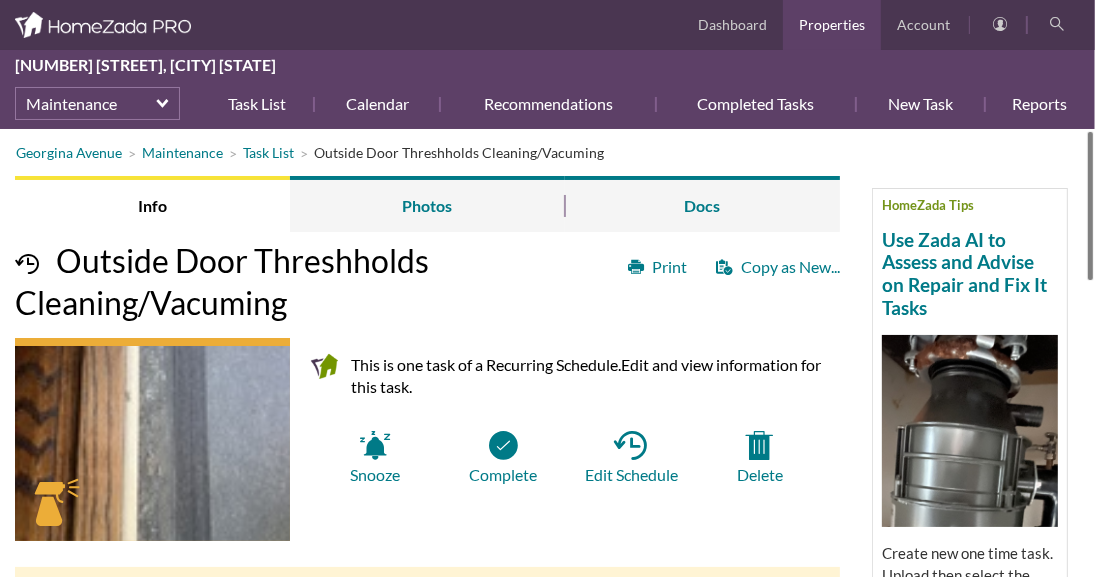 click at bounding box center (1090, 206) 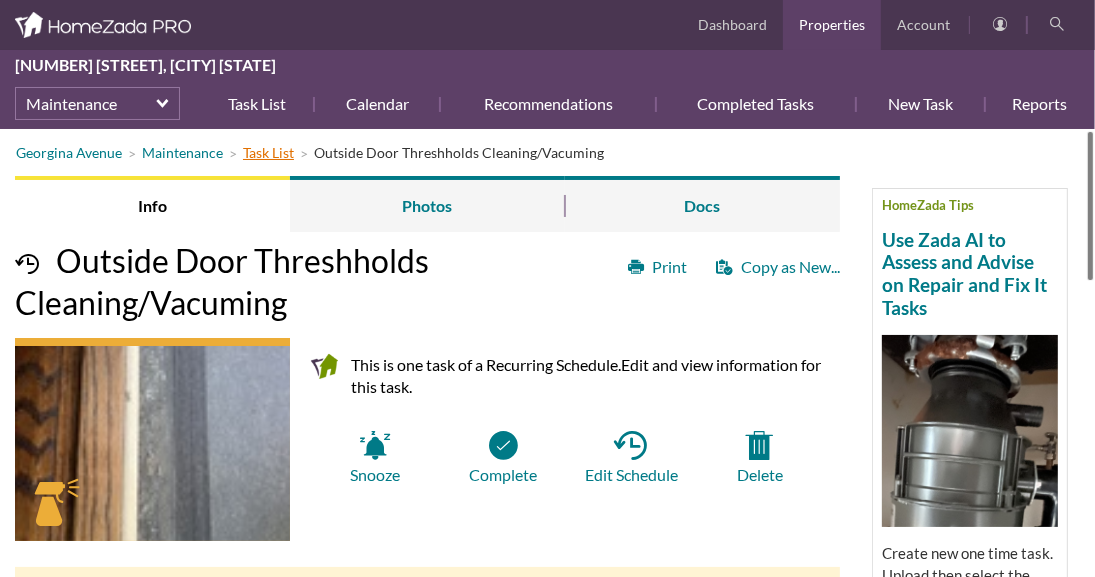 click on "Task List" at bounding box center [268, 152] 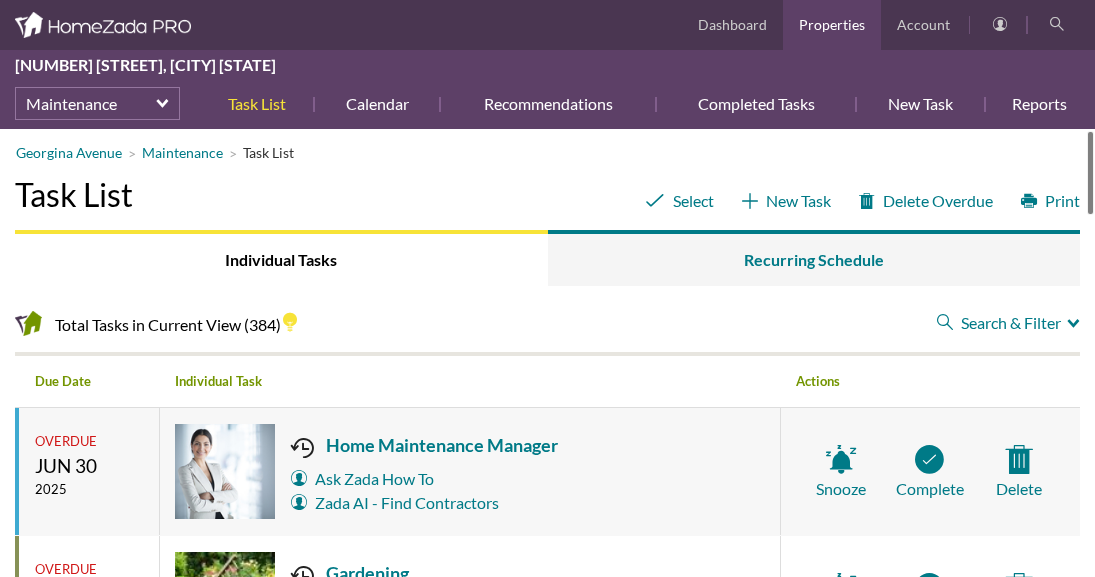scroll, scrollTop: 0, scrollLeft: 0, axis: both 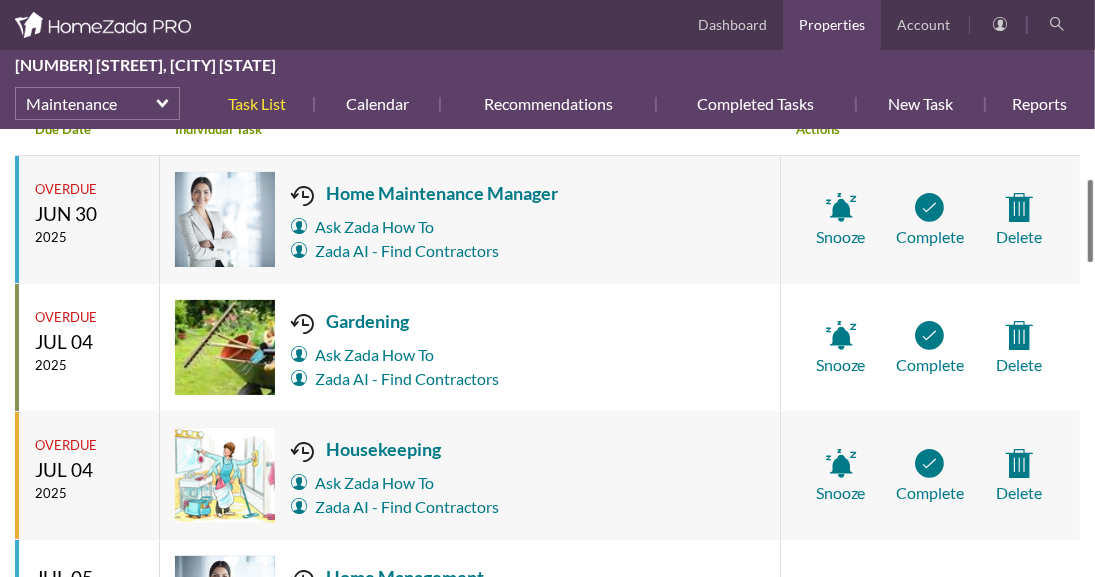 click at bounding box center [1090, 221] 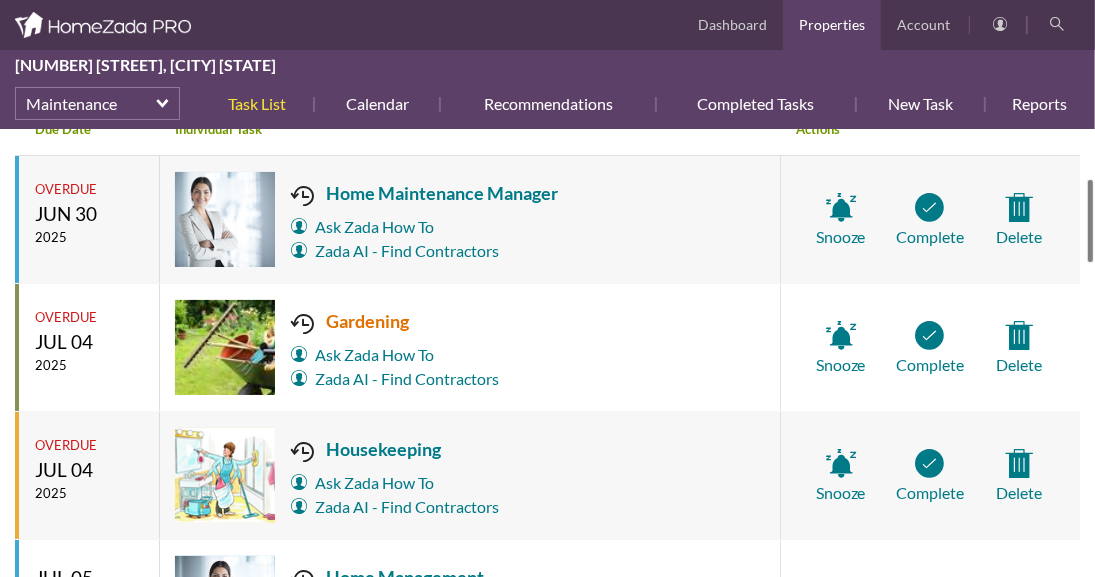 click on "Gardening" at bounding box center [395, 321] 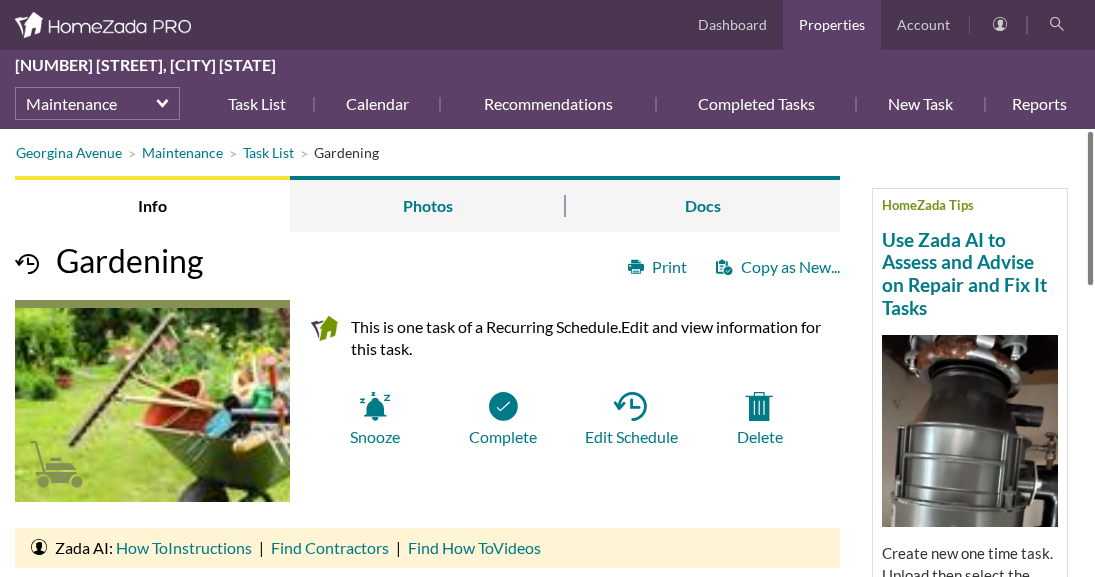 scroll, scrollTop: 0, scrollLeft: 0, axis: both 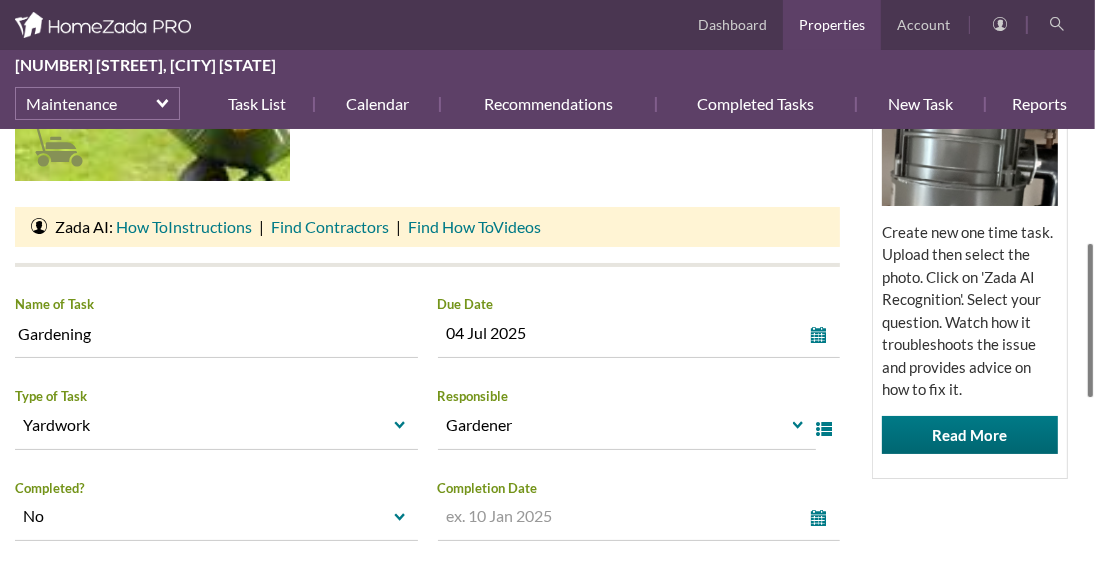 click at bounding box center [1090, 320] 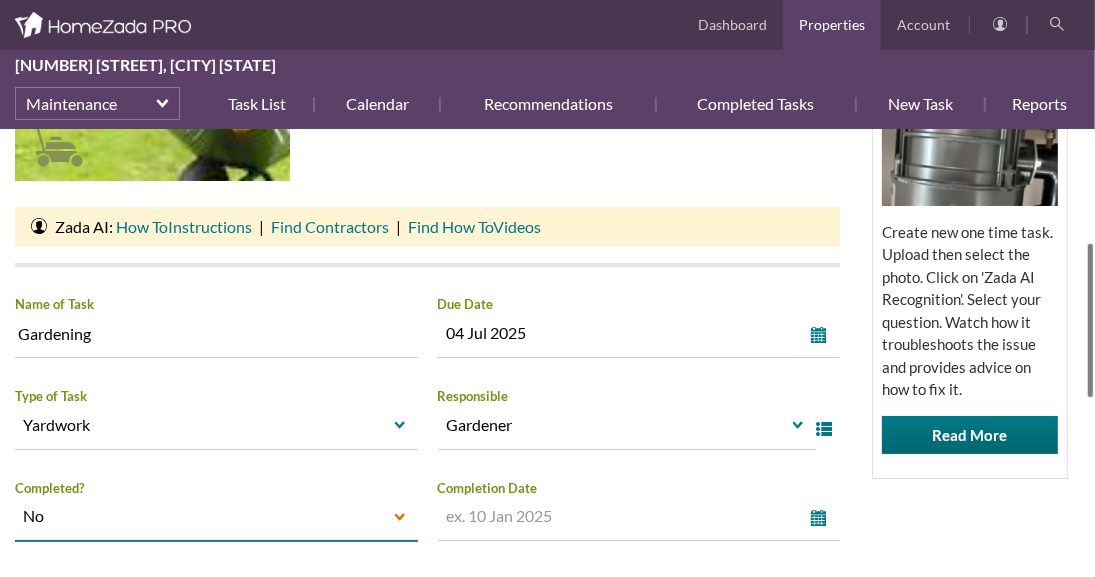 click on "select" at bounding box center (400, 518) 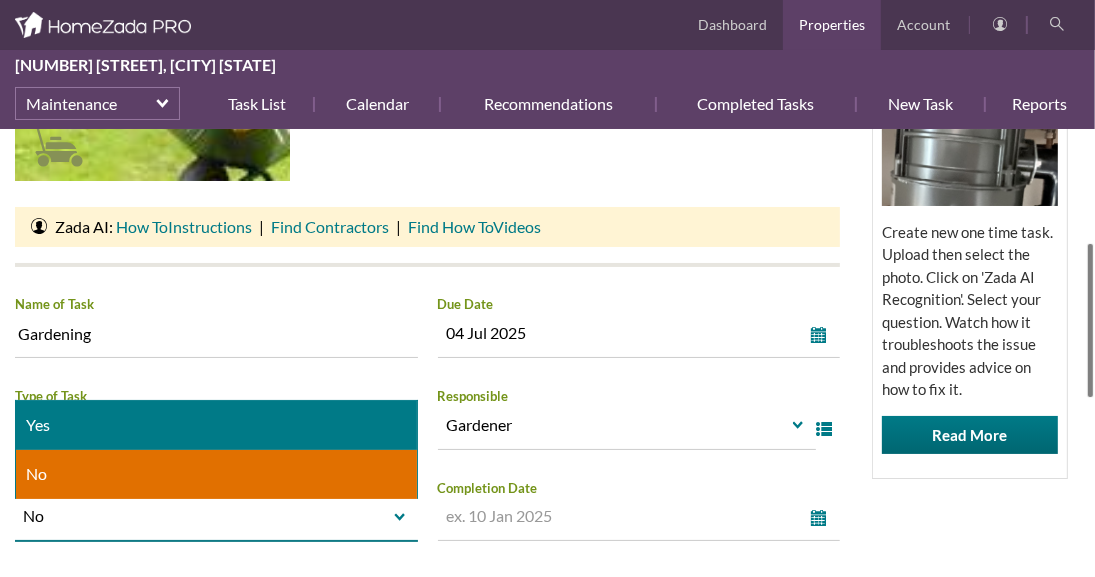 click on "Yes" at bounding box center [216, 425] 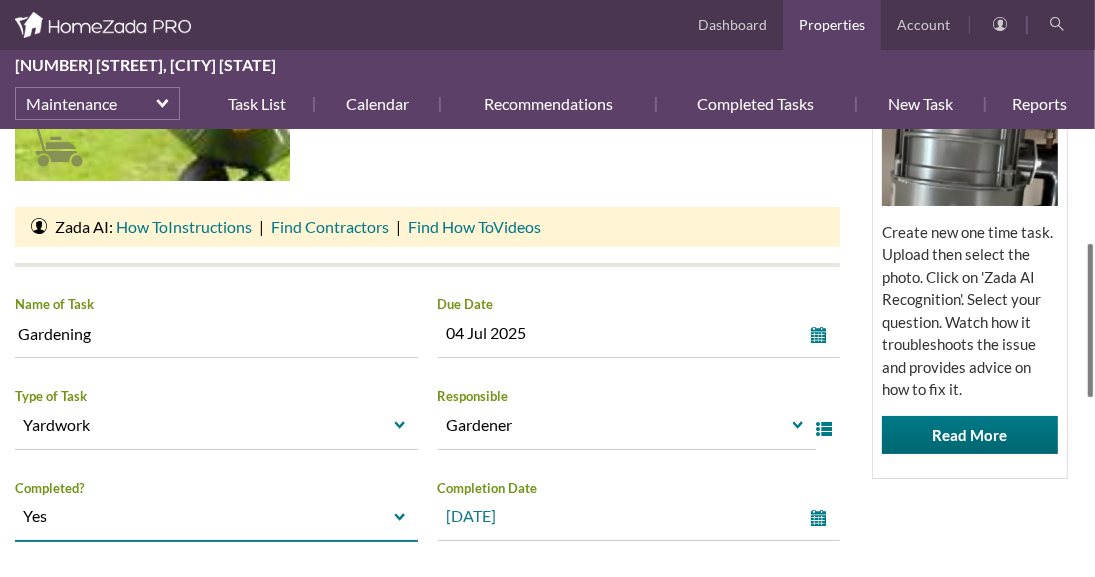 click on "select" at bounding box center [823, 518] 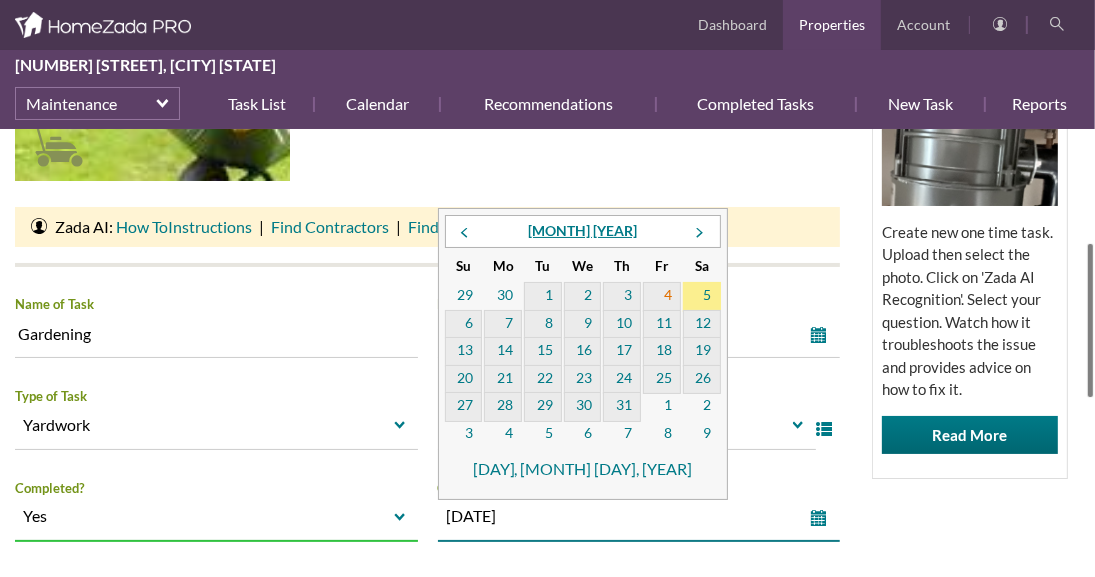 click on "4" at bounding box center (662, 297) 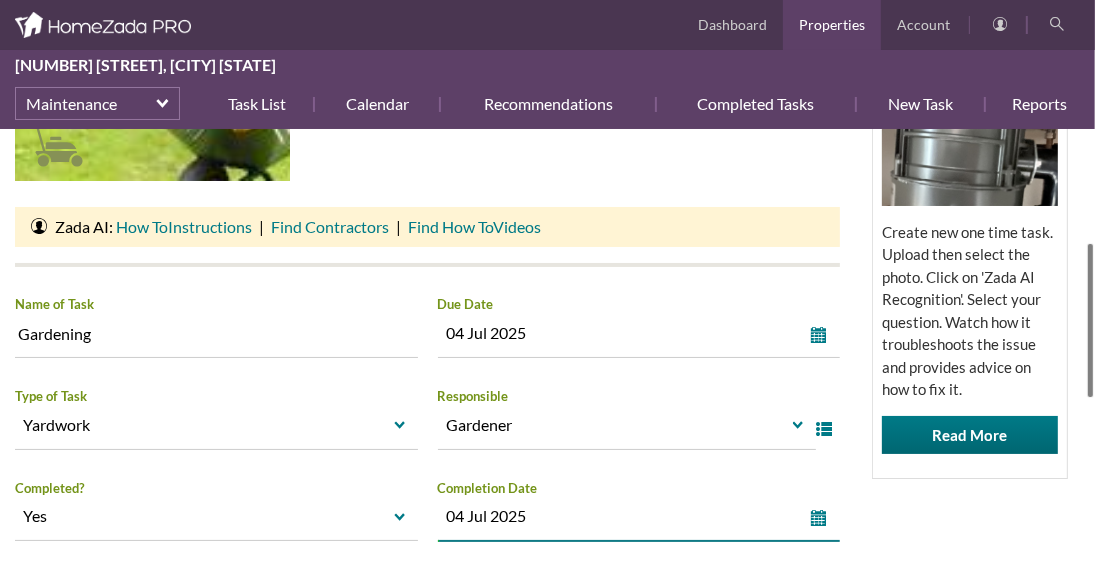 click on "HomeZada Tips
Use Zada AI to Assess and Advise on Repair and Fix It Tasks
Create new one time task. Upload then select the photo. Click on 'Zada AI Recognition'. Select your question. Watch how it troubleshoots the issue and provides advice on how to fix it.
Read More" at bounding box center [970, 248] 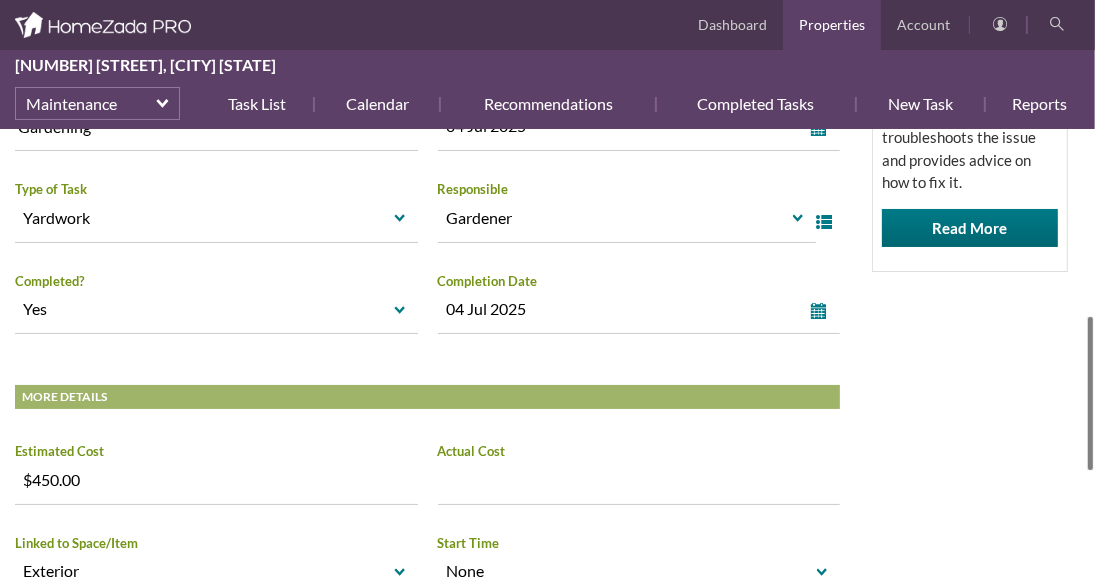 click on "Georgina Avenue
Maintenance
Task List
Gardening
HomeZada Tips
Use Zada AI to Assess and Advise on Repair and Fix It Tasks
Create new one time task. Upload then select the photo. Click on 'Zada AI Recognition'. Select your question. Watch how it troubleshoots the issue and provides advice on how to fix it.
Read More
Info
Photos
Docs
Print
Copy as New...
Gardening
This is one task of a Recurring Schedule.  Edit and view information for this task.
Snooze
Complete
Edit Schedule" at bounding box center [547, 353] 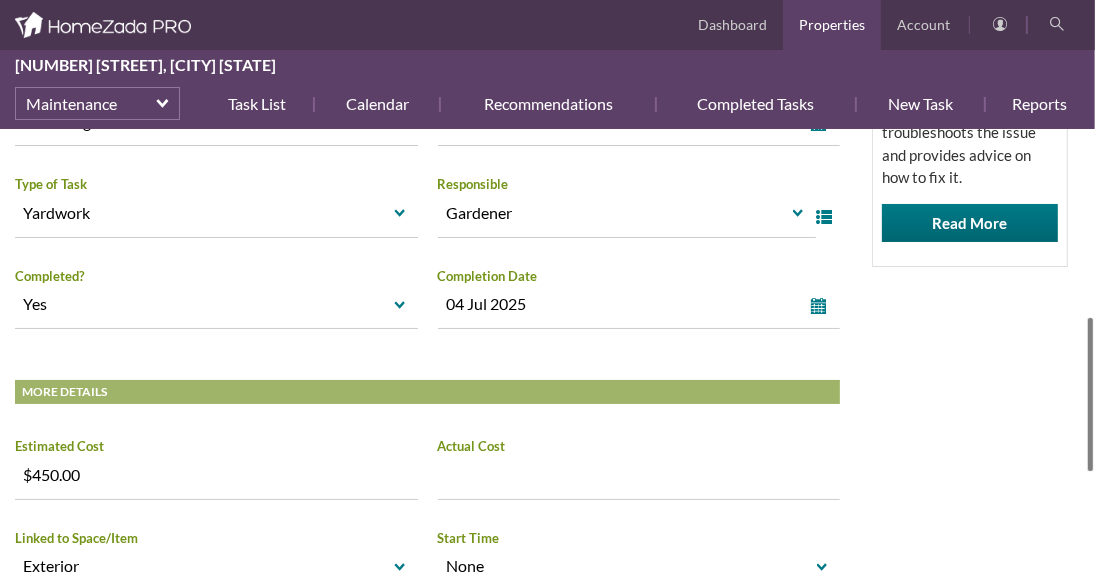 click on "Increase value Decrease value" at bounding box center [639, 475] 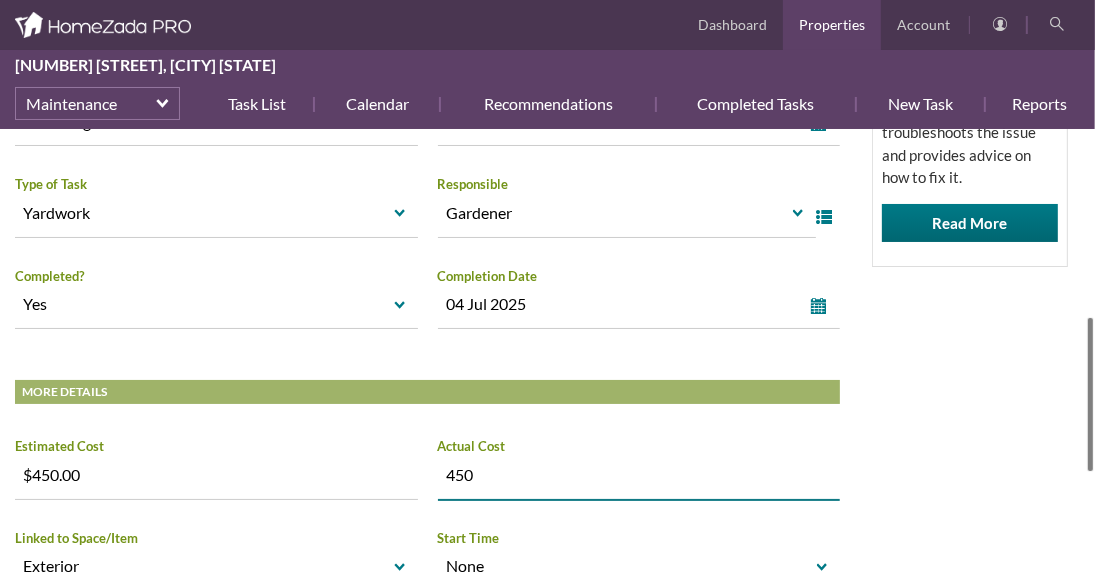 click on "HomeZada Tips
Use Zada AI to Assess and Advise on Repair and Fix It Tasks
Create new one time task. Upload then select the photo. Click on 'Zada AI Recognition'. Select your question. Watch how it troubleshoots the issue and provides advice on how to fix it.
Read More" at bounding box center [970, 36] 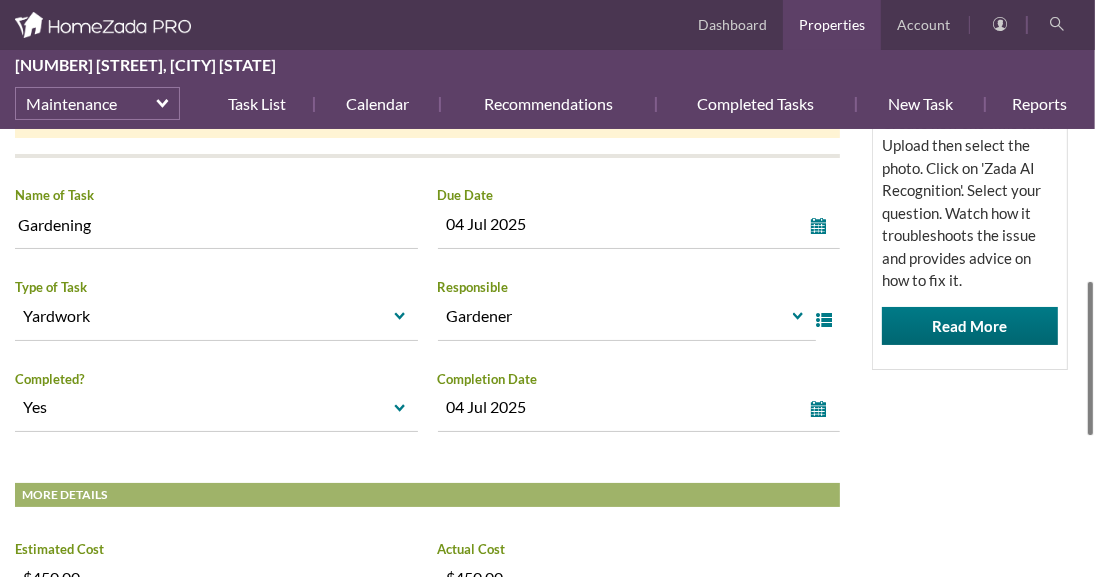 click on "Task List
1230 Georgina..
Info
Photos
Docs
Dashboard Properties Account
1230 Georgina Avenue, Santa Monica California Maintenance
Task List
Calendar
Recommendations
Completed Tasks
New Task
Reports
More select
Dashboard
Property  Details
Inventory
Maintenance
Projects
Finances
For Sale
Dashboard" at bounding box center (547, 288) 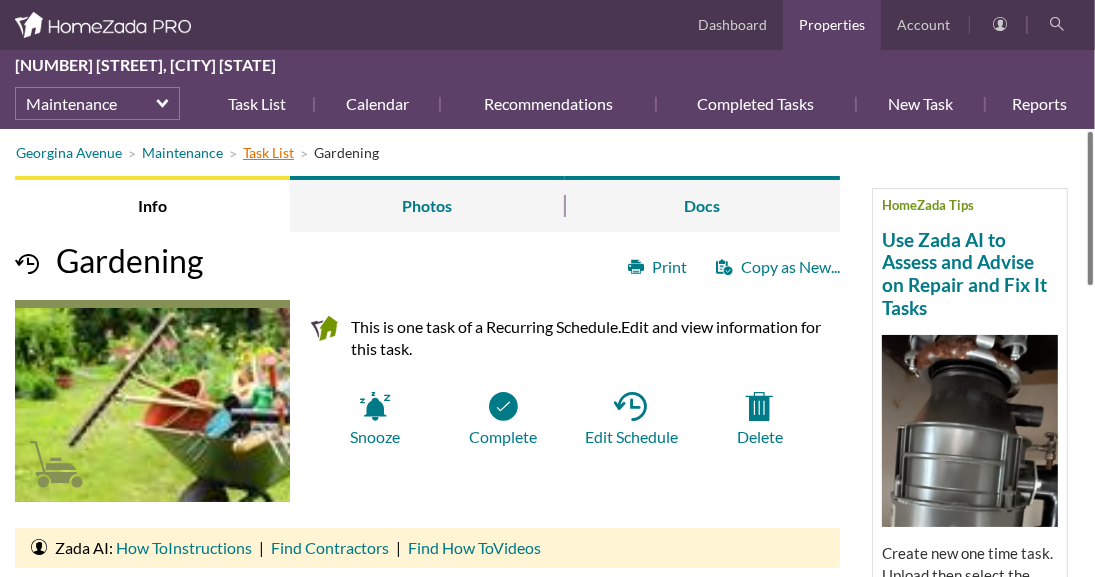 click on "Task List" at bounding box center [268, 152] 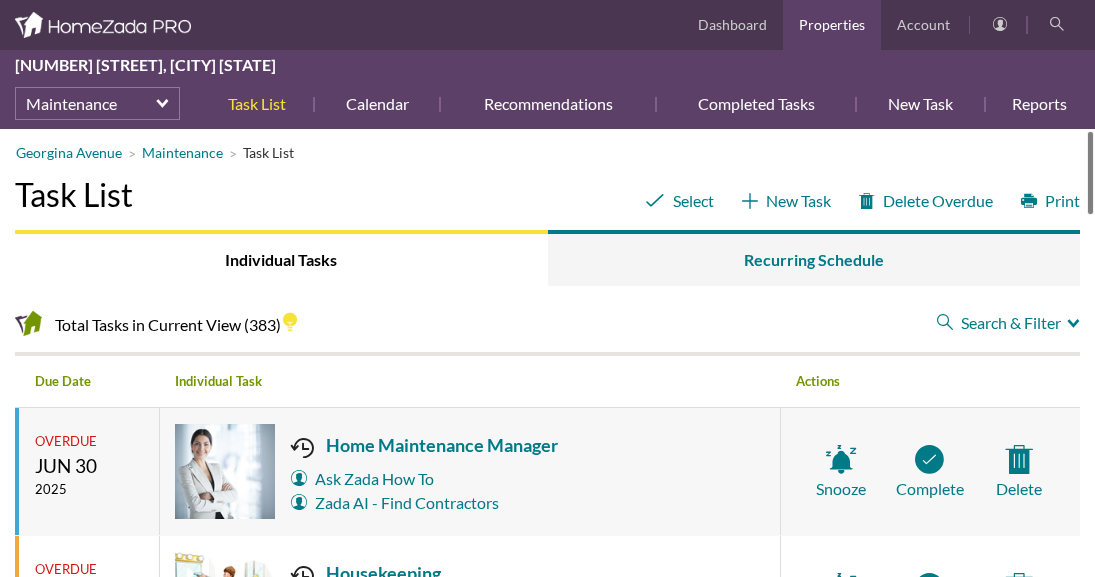 scroll, scrollTop: 0, scrollLeft: 0, axis: both 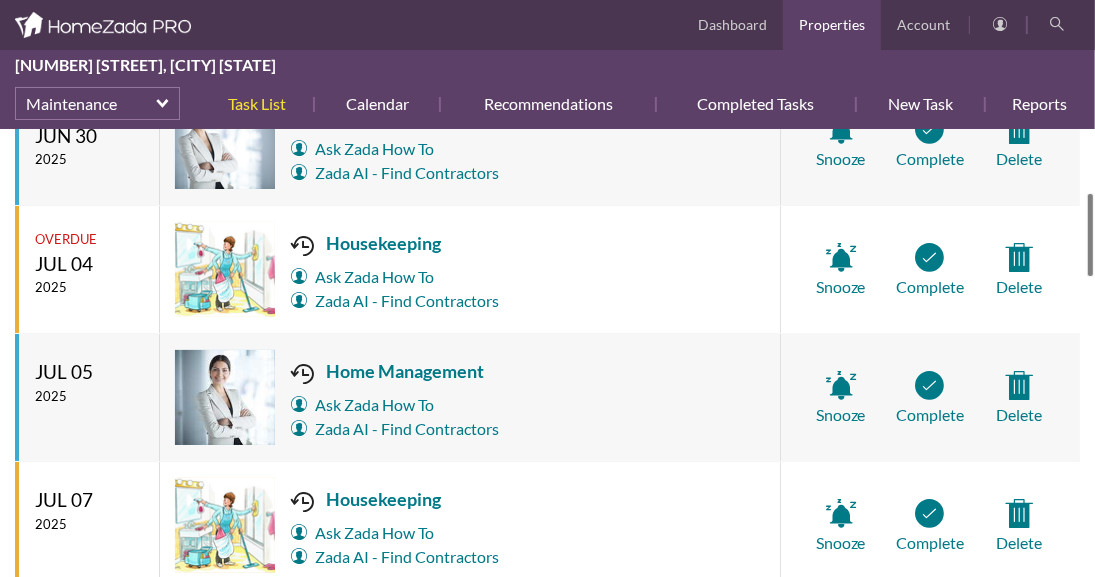 click at bounding box center [1090, 235] 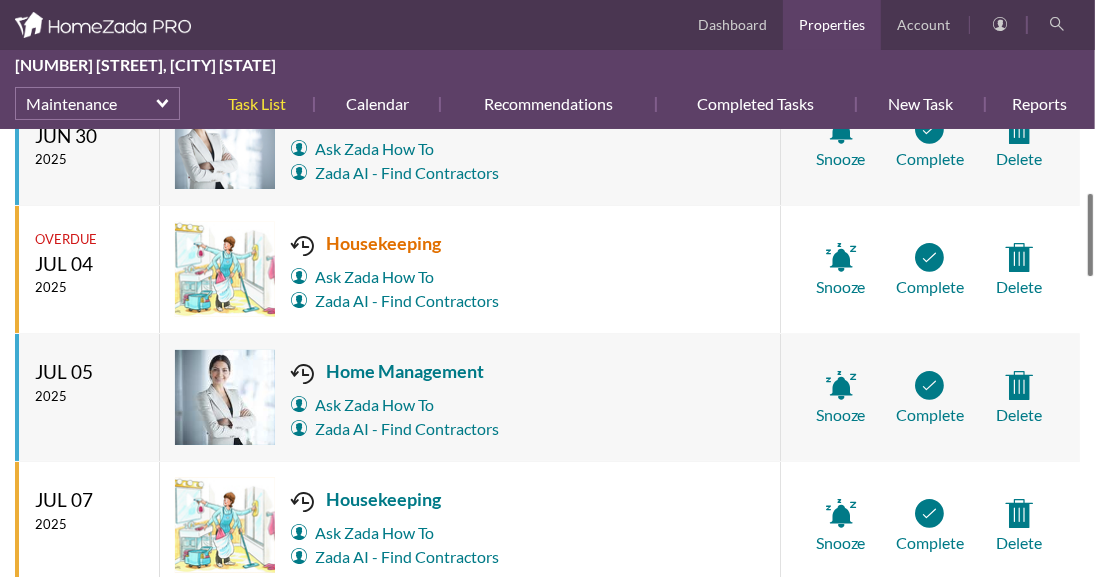click on "Housekeeping" at bounding box center (395, 243) 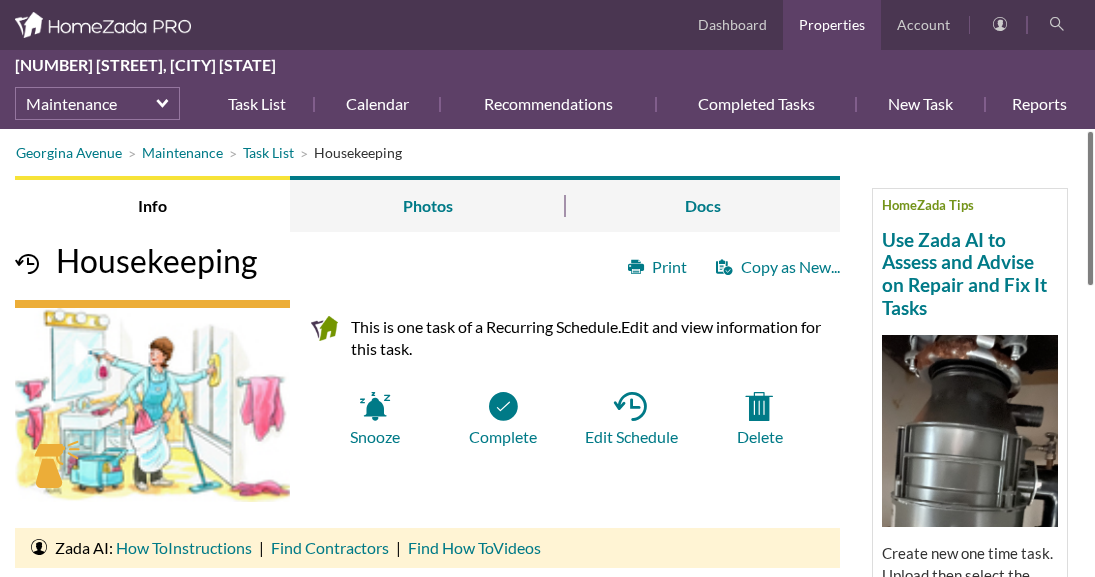 scroll, scrollTop: 0, scrollLeft: 0, axis: both 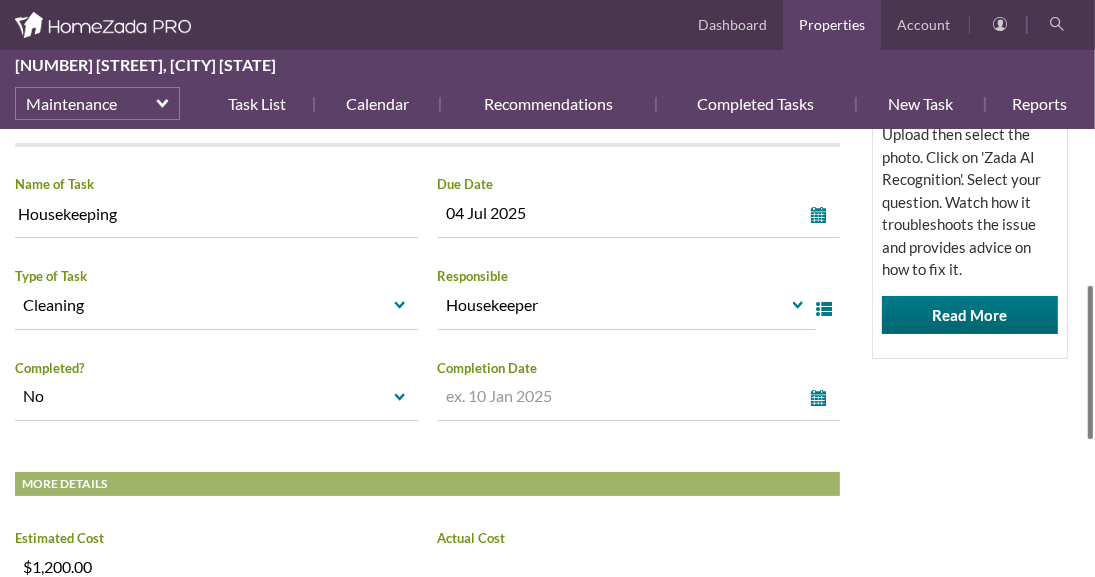 click at bounding box center [1090, 362] 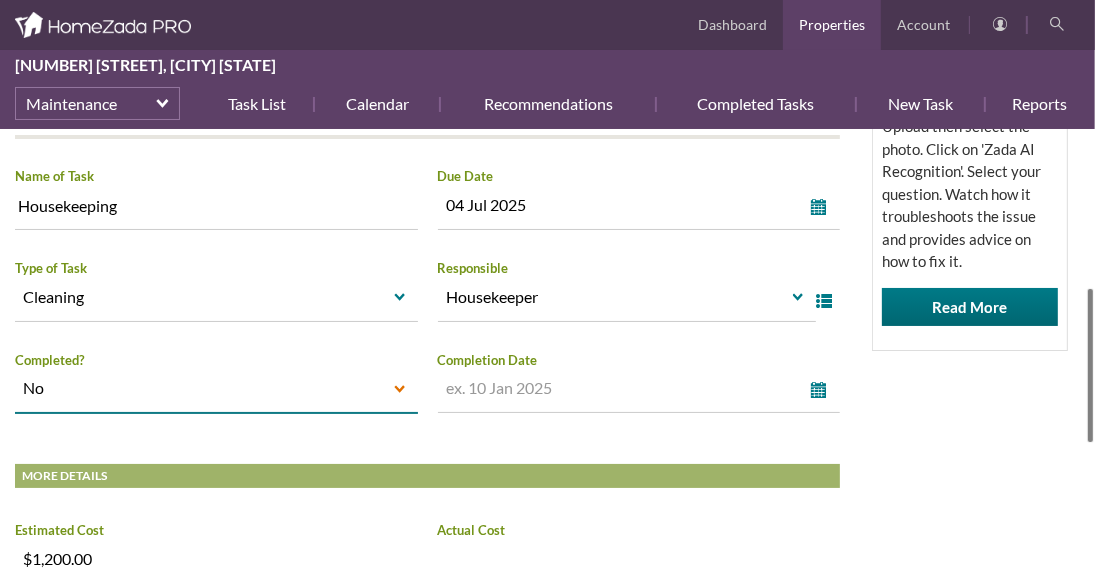 click on "select" at bounding box center [400, 390] 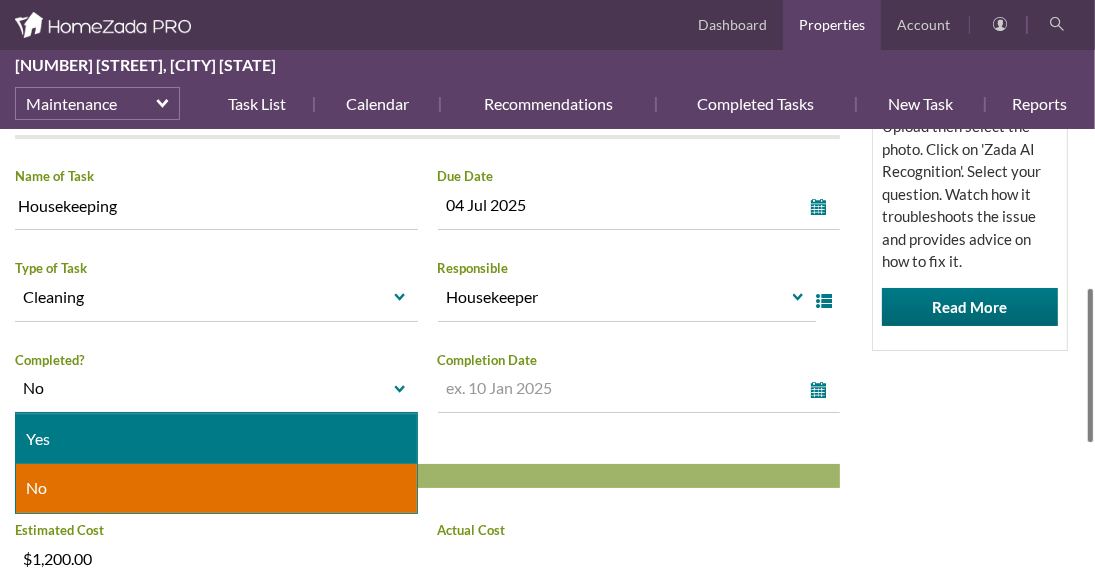 click on "Yes" at bounding box center [216, 439] 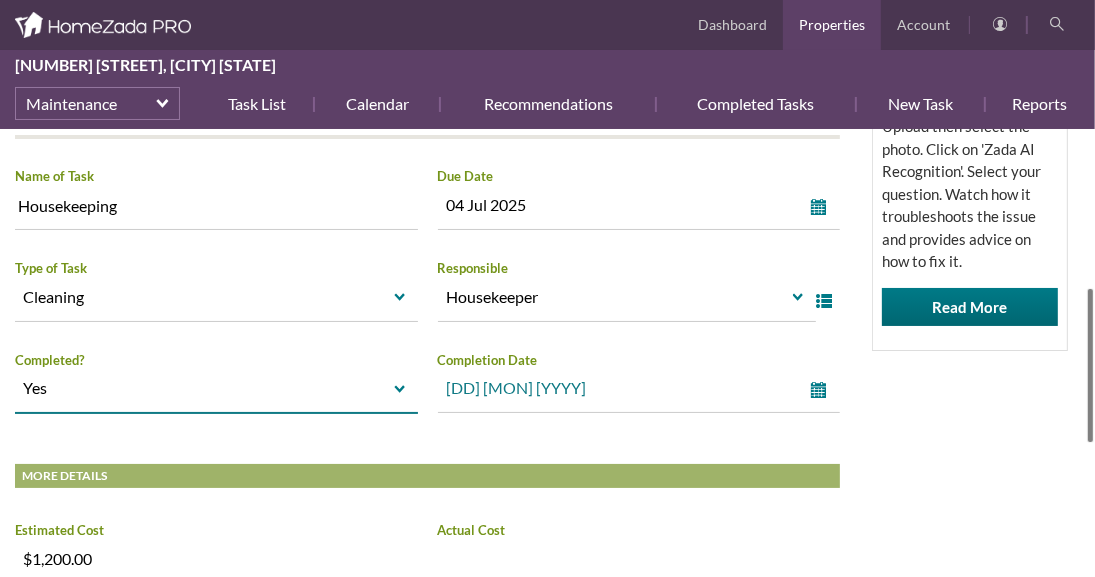 click on "select" at bounding box center [822, 388] 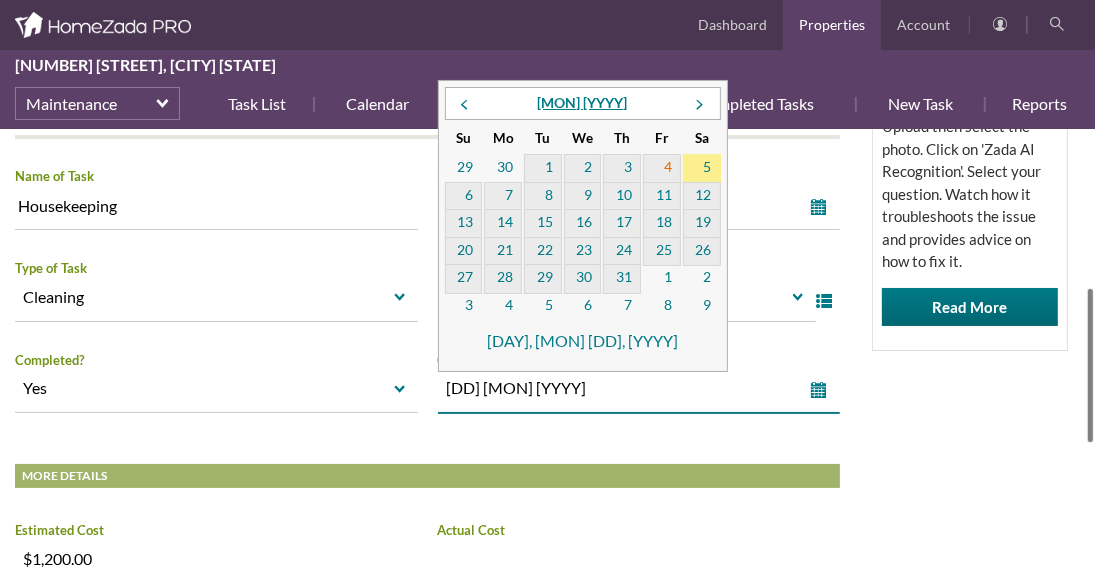 click on "4" at bounding box center [662, 169] 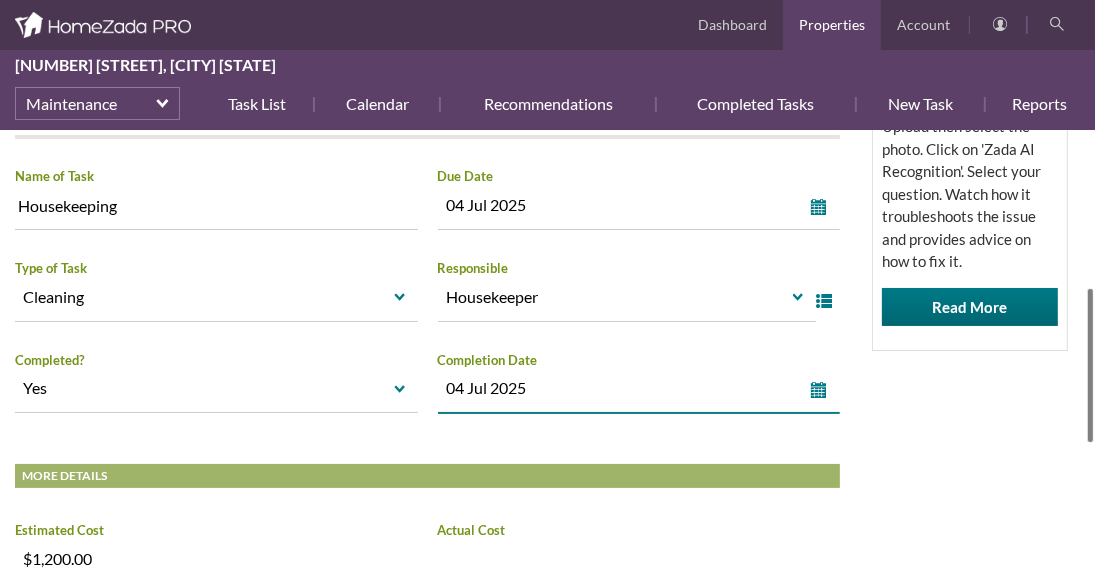 click on "HomeZada Tips
Use Zada AI to Assess and Advise on Repair and Fix It Tasks
Create new one time task. Upload then select the photo. Click on 'Zada AI Recognition'. Select your question. Watch how it troubleshoots the issue and provides advice on how to fix it.
Read More" at bounding box center [970, 120] 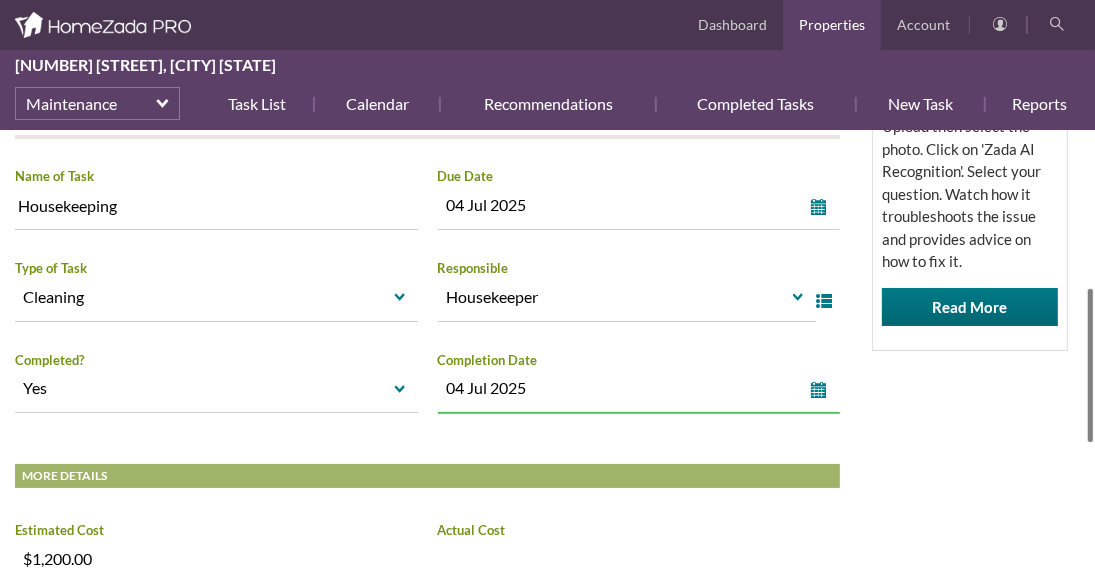 click on "Increase value Decrease value" at bounding box center (639, 559) 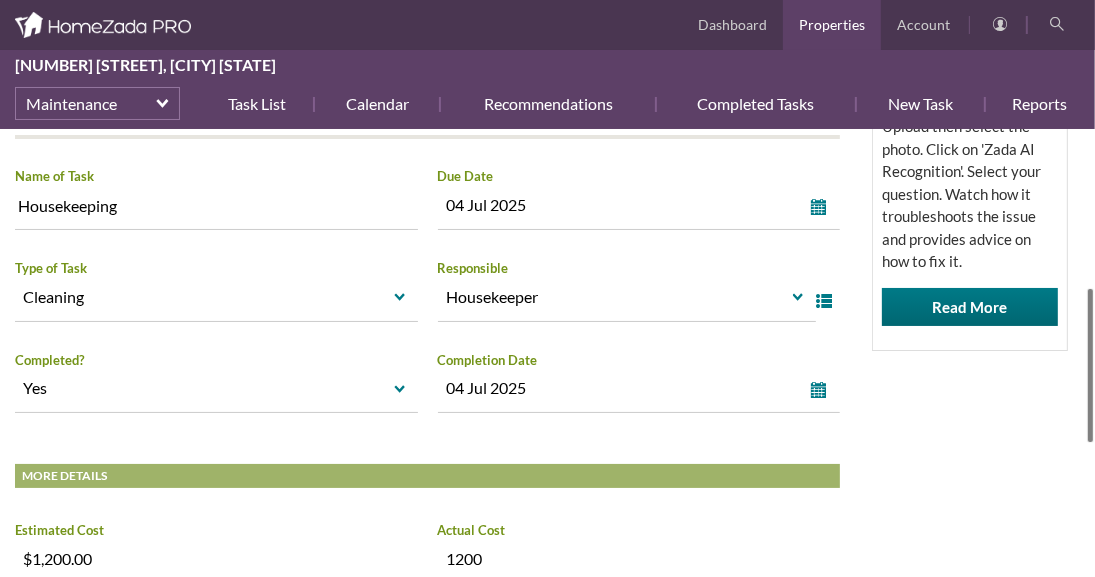 click on "HomeZada Tips
Use Zada AI to Assess and Advise on Repair and Fix It Tasks
Create new one time task. Upload then select the photo. Click on 'Zada AI Recognition'. Select your question. Watch how it troubleshoots the issue and provides advice on how to fix it.
Read More" at bounding box center [970, 120] 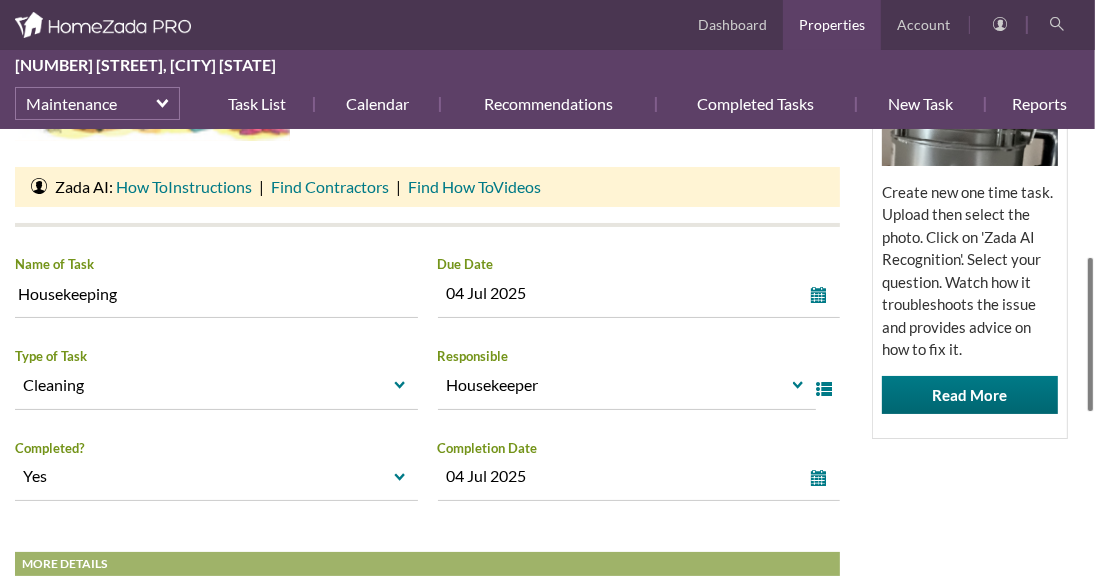 click on "Georgina Avenue
Maintenance
Task List
Housekeeping
HomeZada Tips
Use Zada AI to Assess and Advise on Repair and Fix It Tasks
Create new one time task. Upload then select the photo. Click on 'Zada AI Recognition'. Select your question. Watch how it troubleshoots the issue and provides advice on how to fix it.
Read More
Info
Photos
Docs
Print
Copy as New...
Housekeeping
This is one task of a Recurring Schedule.  Edit and view information for this task.
Snooze
Complete
Edit Schedule" at bounding box center [547, 353] 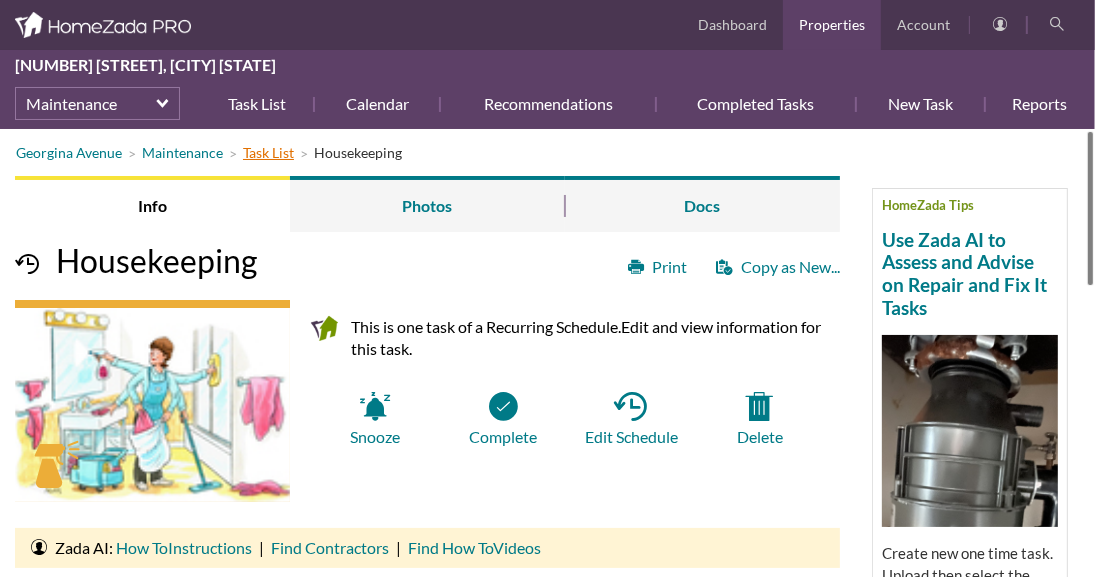 click on "Task List" at bounding box center (268, 152) 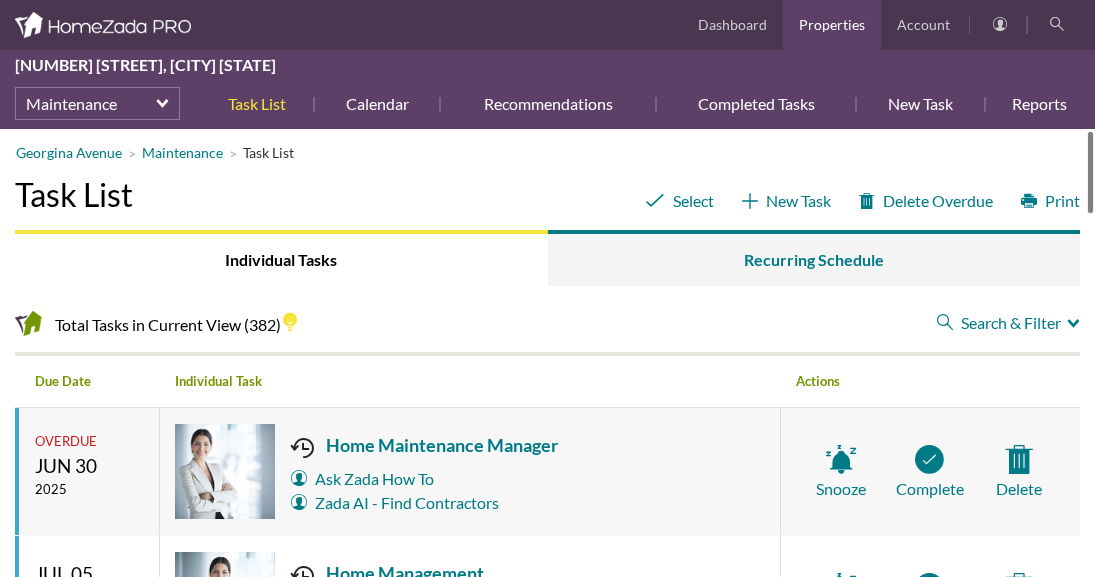 scroll, scrollTop: 0, scrollLeft: 0, axis: both 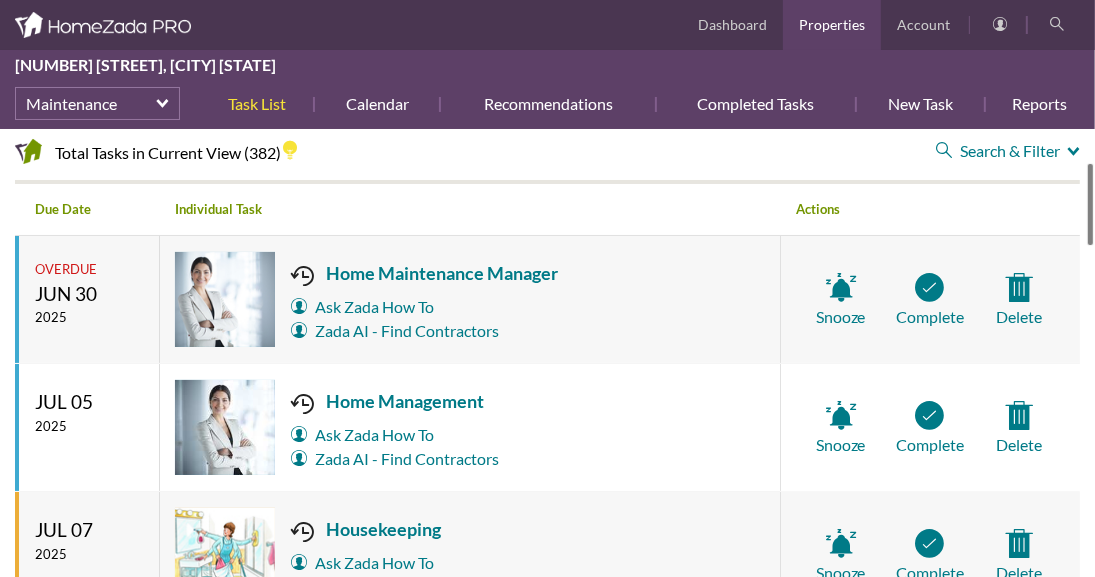 click at bounding box center (1090, 204) 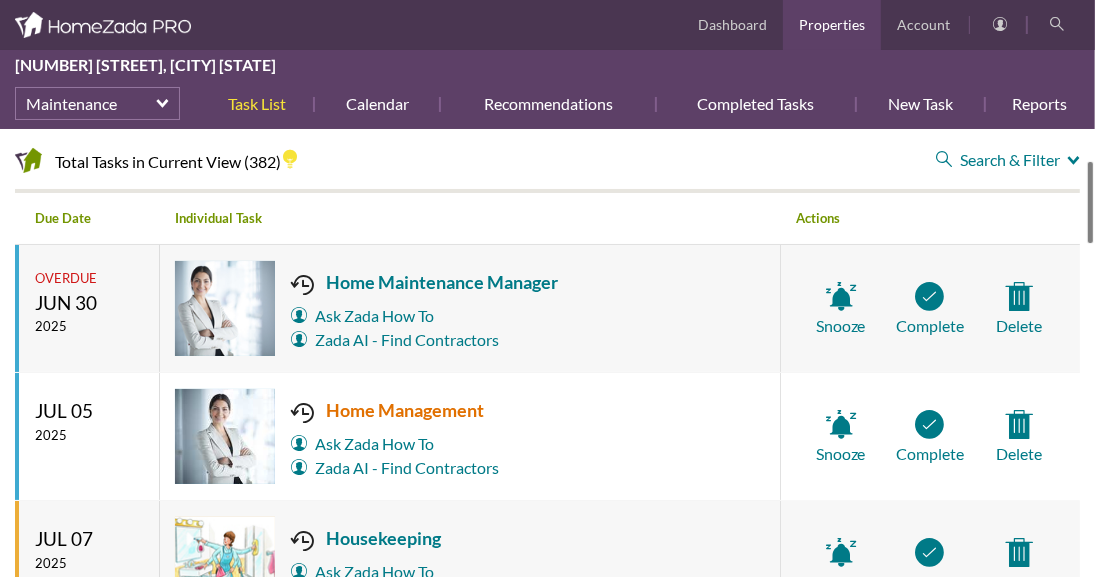 click on "Home Management" at bounding box center (395, 410) 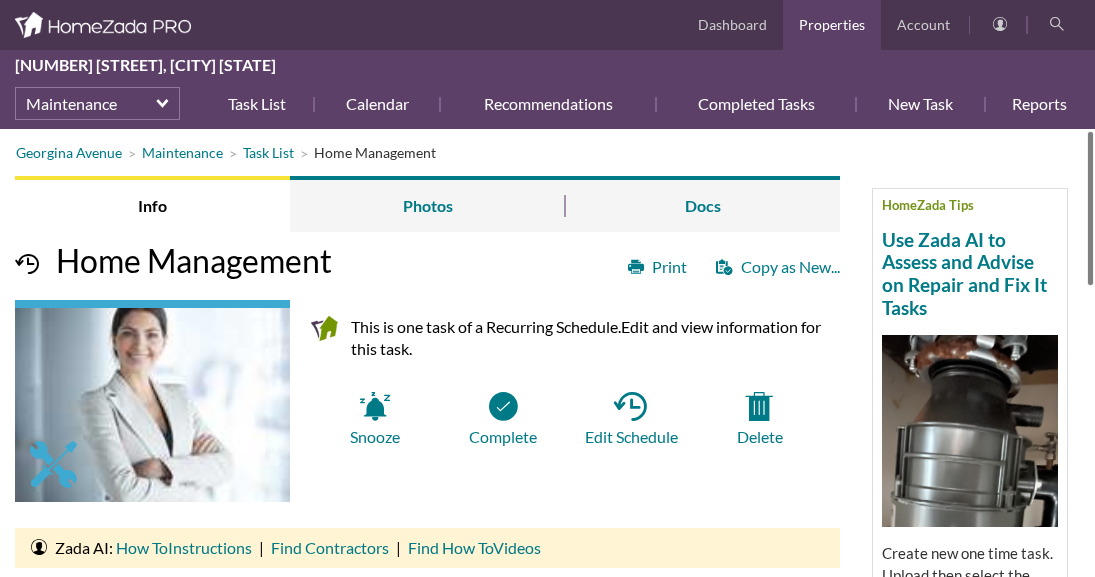 scroll, scrollTop: 0, scrollLeft: 0, axis: both 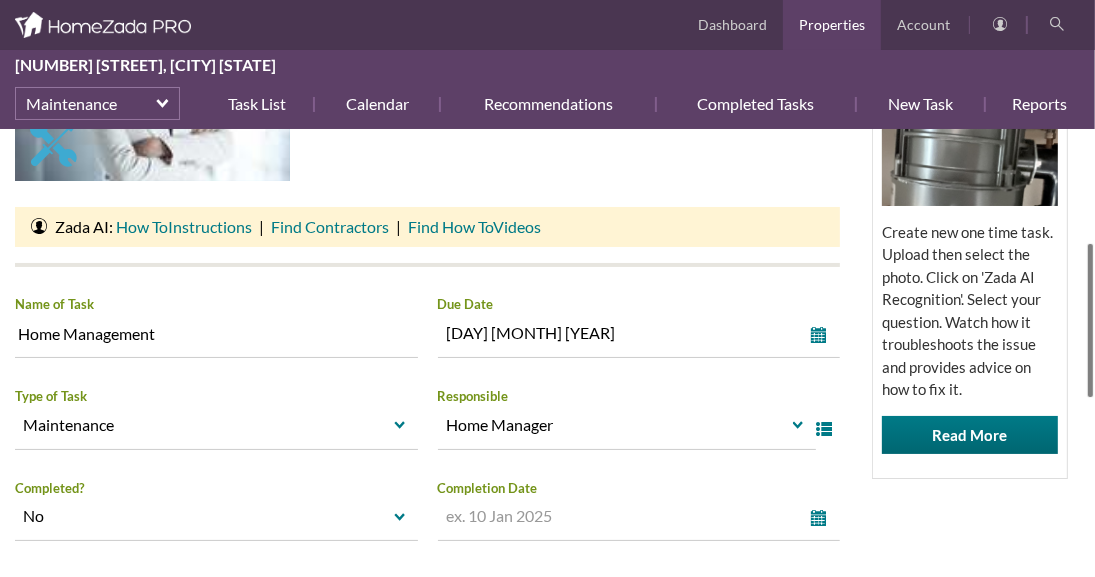 click at bounding box center (1090, 320) 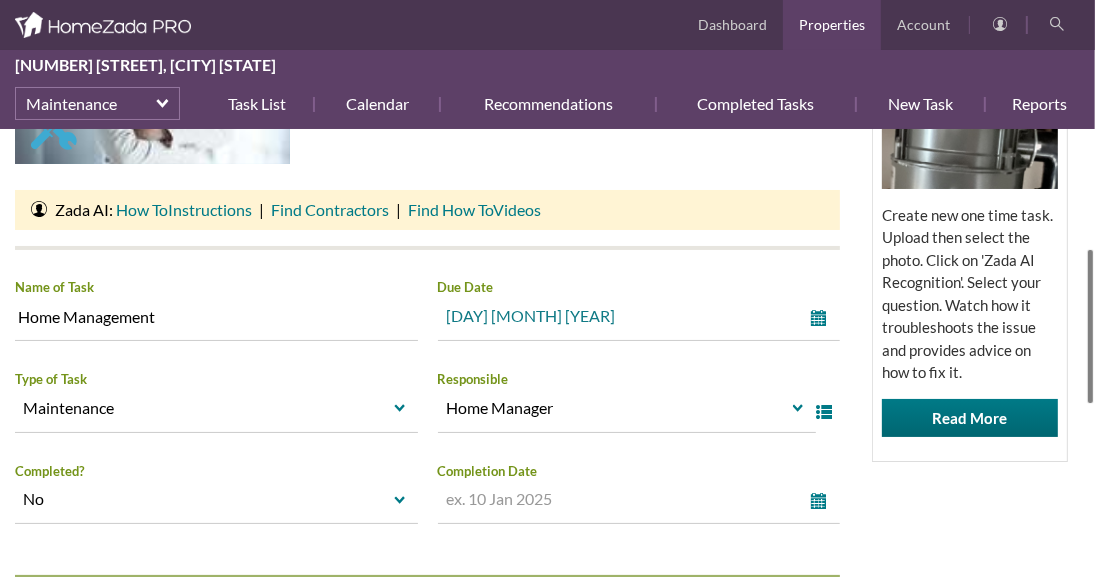 drag, startPoint x: 818, startPoint y: 320, endPoint x: 816, endPoint y: 333, distance: 13.152946 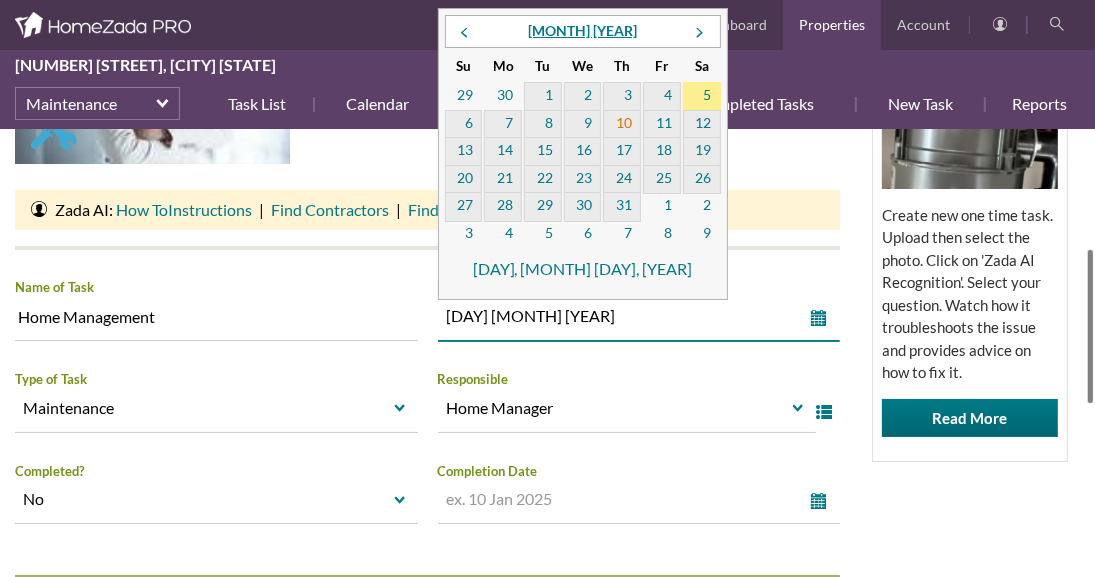 click on "10" at bounding box center [622, 125] 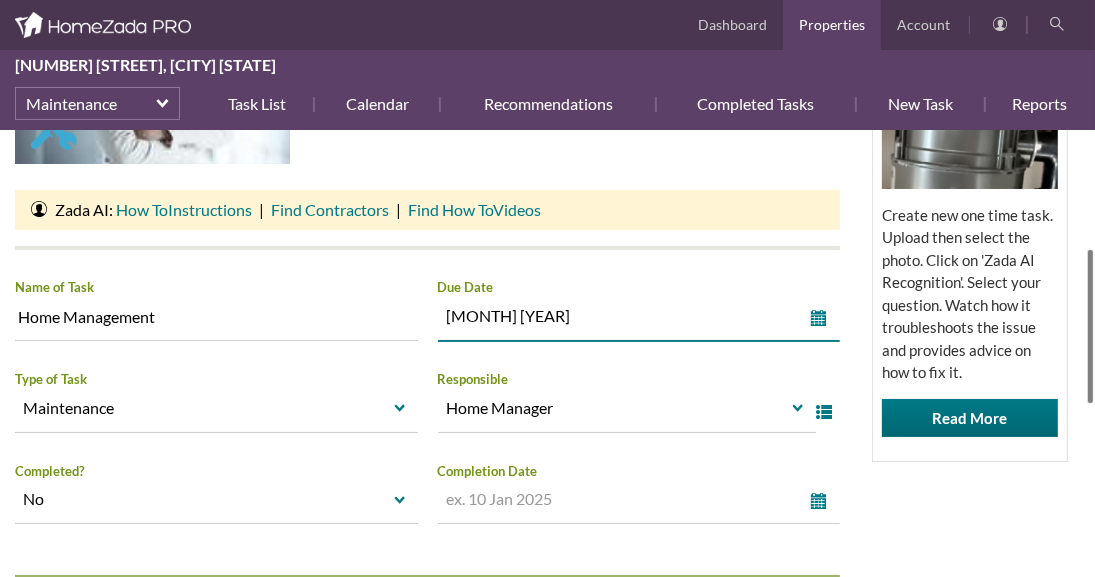 click on "HomeZada Tips
Use Zada AI to Assess and Advise on Repair and Fix It Tasks
Create new one time task. Upload then select the photo. Click on 'Zada AI Recognition'. Select your question. Watch how it troubleshoots the issue and provides advice on how to fix it.
Read More" at bounding box center (970, 231) 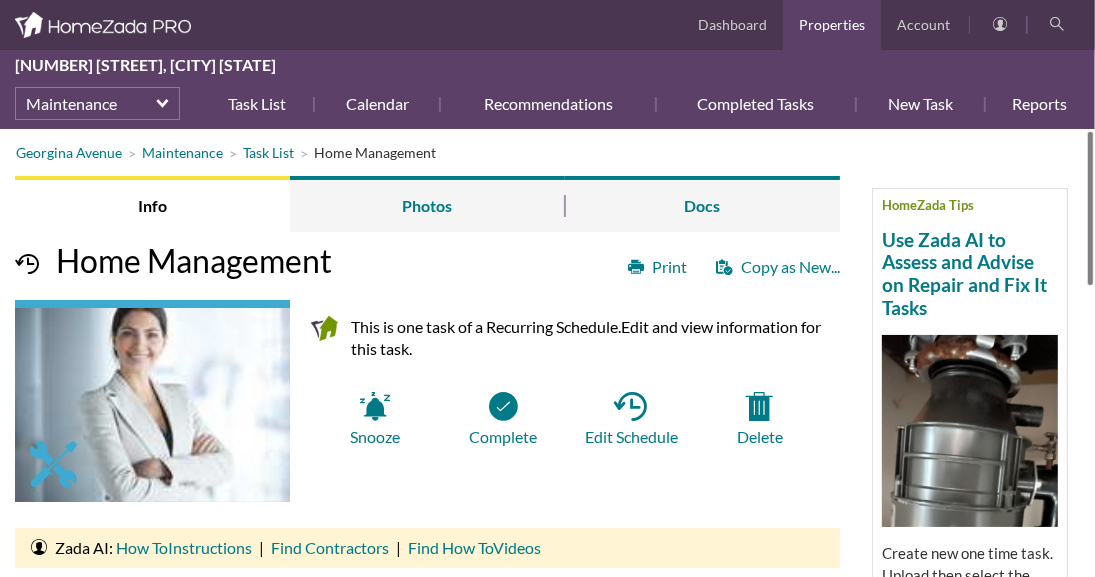 click on "Georgina Avenue
Maintenance
Task List
Home Management
HomeZada Tips
Use Zada AI to Assess and Advise on Repair and Fix It Tasks
Create new one time task. Upload then select the photo. Click on 'Zada AI Recognition'. Select your question. Watch how it troubleshoots the issue and provides advice on how to fix it.
Read More
Info
Photos
Docs
Print
Copy as New...
Home Management
This is one task of a Recurring Schedule.  Edit and view information for this task.
Snooze
Complete
Edit Schedule" at bounding box center [547, 353] 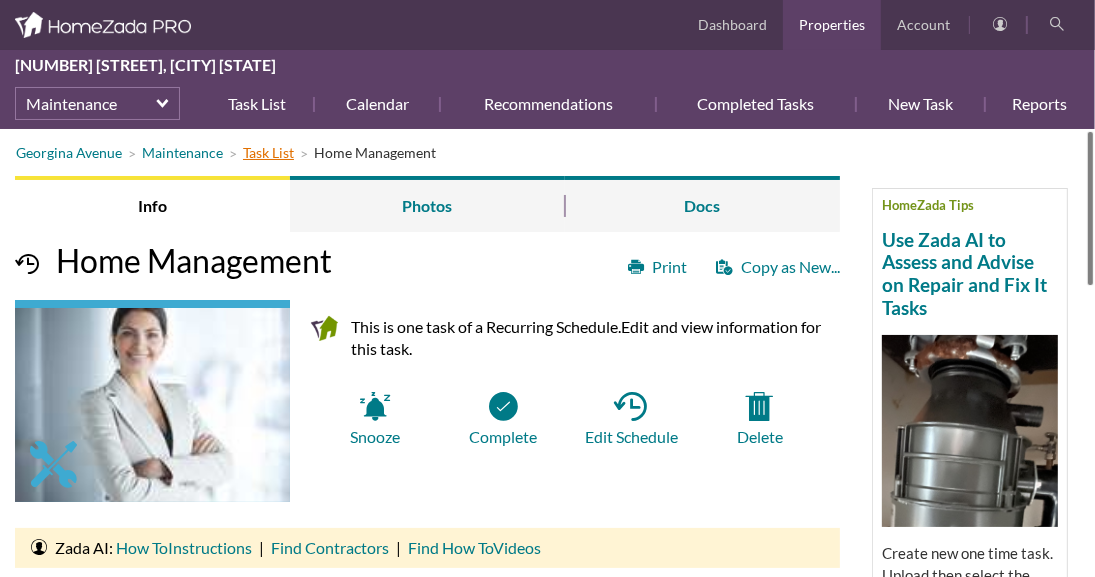click on "Task List" at bounding box center (268, 152) 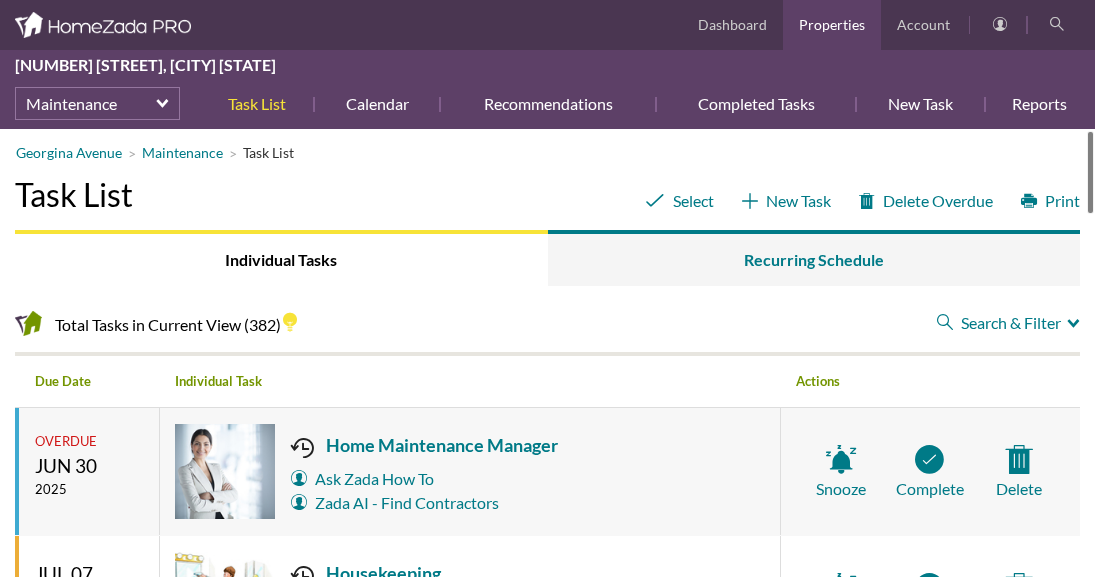 scroll, scrollTop: 0, scrollLeft: 0, axis: both 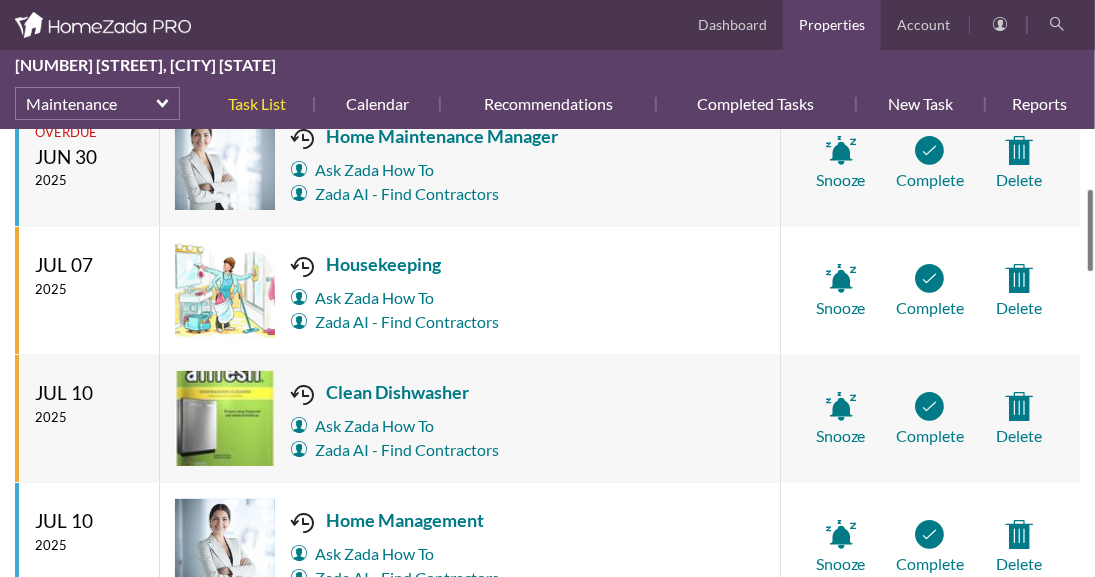 click on "[STREET]
Maintenance
Task List
Select
New Task
Delete Overdue
Print
Task List
Individual Tasks
Recurring Schedule
Total Tasks in Current View (382)
Search & Filter
Close Filter
Search & Filter
Close Filter
Filter By When select Filter By When Overdue Today Next 7 Days Next 14 Days Next 30 Days Next 90 Days
Filter By Responsible select Filter By Responsible Advanced Homes Arborist - Mook’s Arbor Systems Bin Wash LA Bulletproof Tile and Stone Canoga Park HVAC Chandler Roofing Chimney Checkup Crystal Water Pool Serv Culligan Drakes furniture and rugs EHM Elevator Residential Elevator Gardener Gas Grill - Superclean BBQ Handyman Home Manager Housekeeper" at bounding box center (547, 353) 